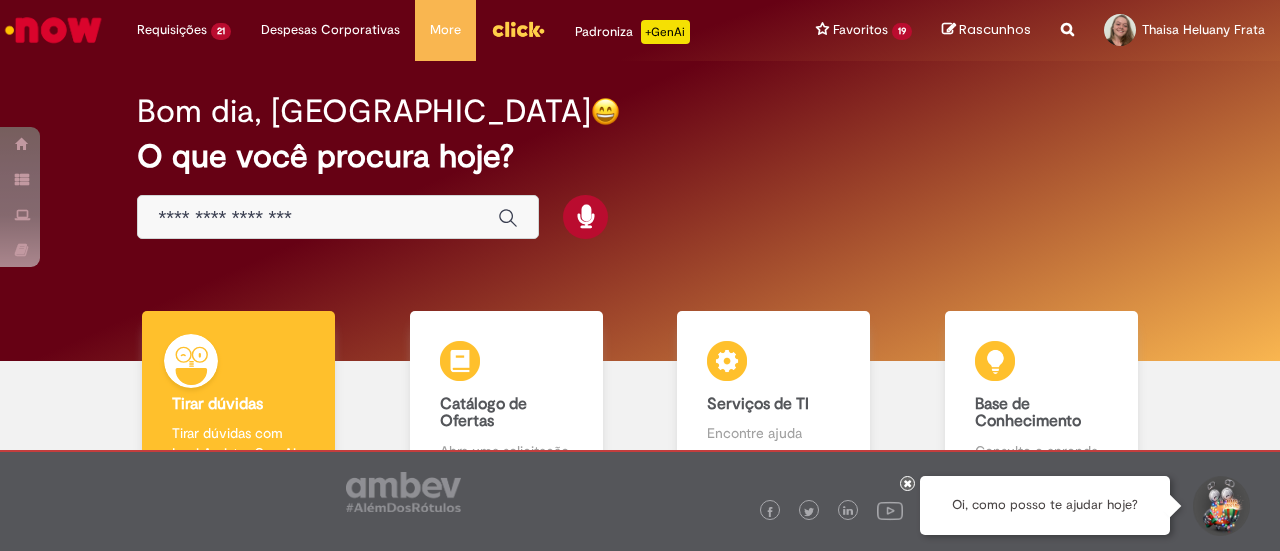 scroll, scrollTop: 0, scrollLeft: 0, axis: both 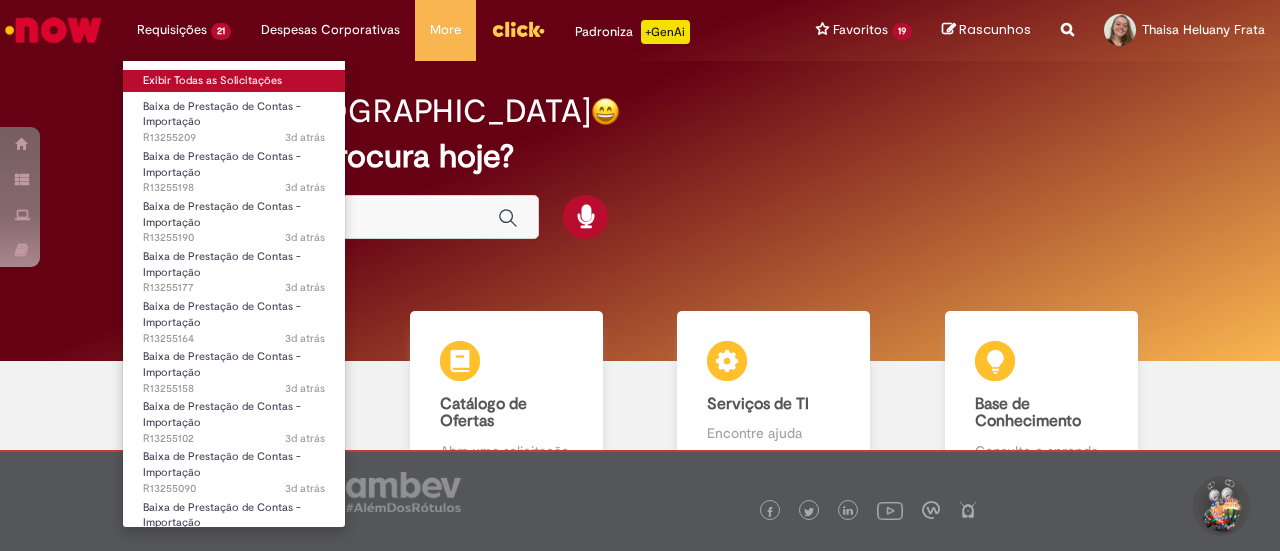 click on "Exibir Todas as Solicitações" at bounding box center [234, 81] 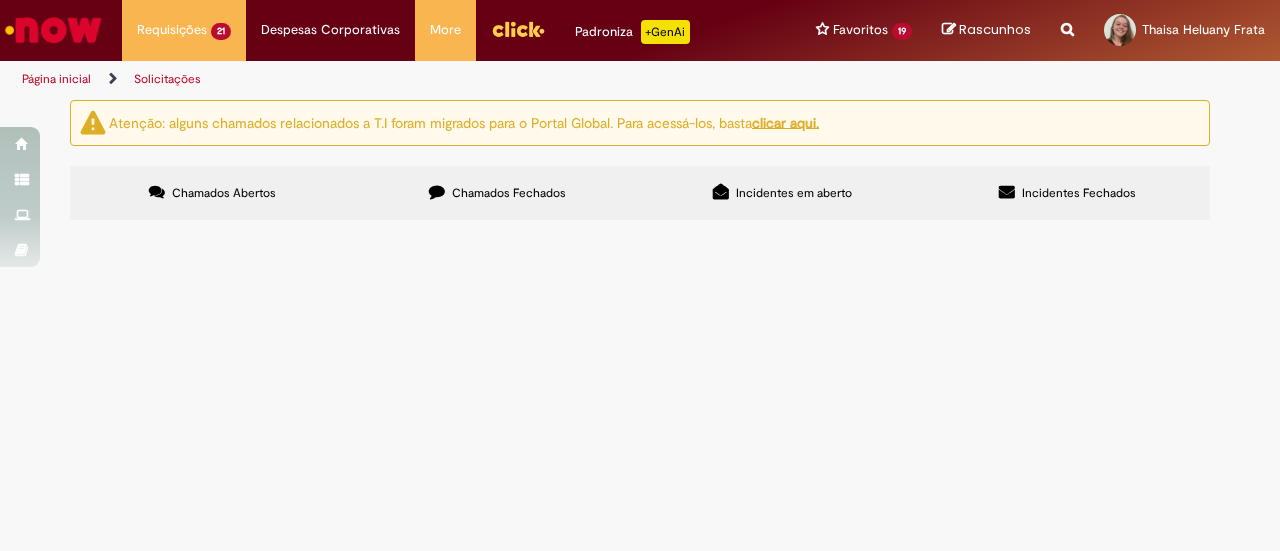 scroll, scrollTop: 607, scrollLeft: 0, axis: vertical 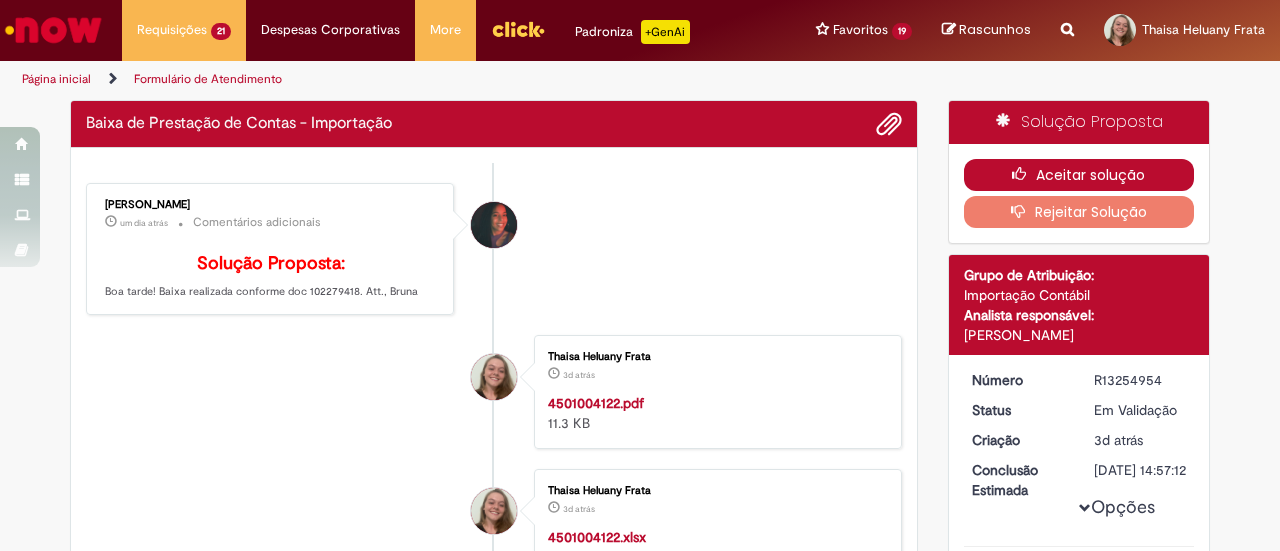 click on "Aceitar solução" at bounding box center (1079, 175) 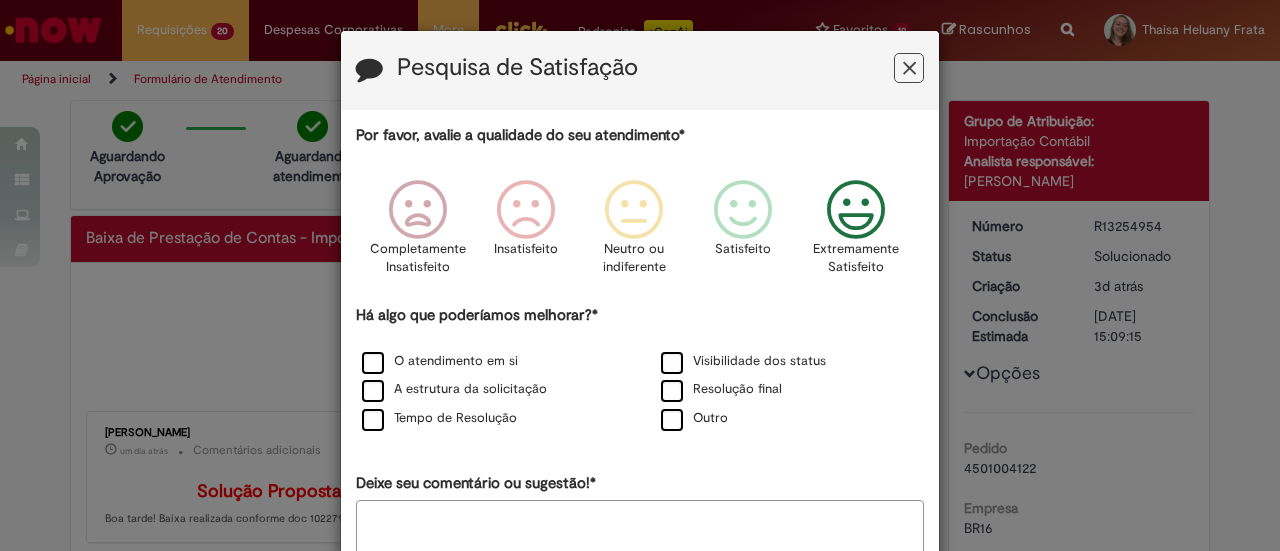 click at bounding box center (856, 210) 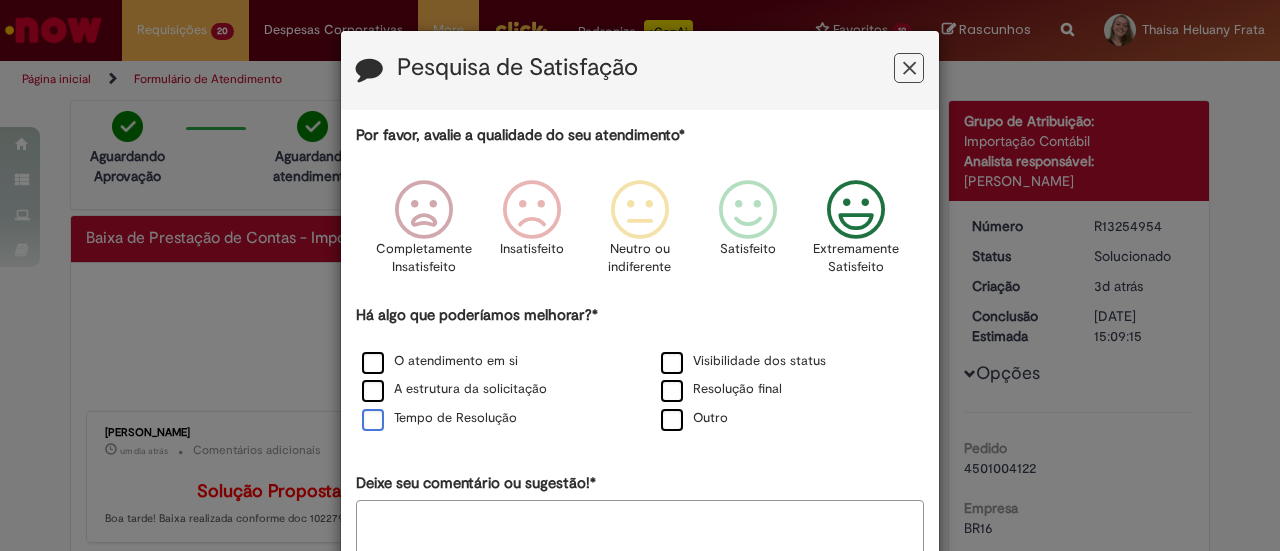 click on "Tempo de Resolução" at bounding box center [439, 418] 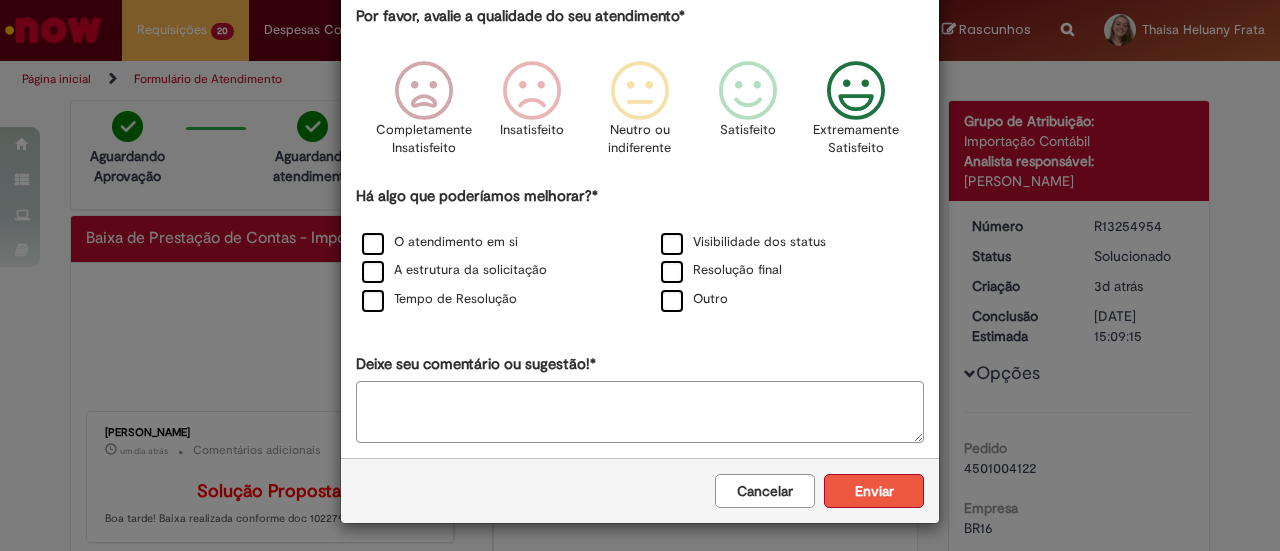 click on "Enviar" at bounding box center (874, 491) 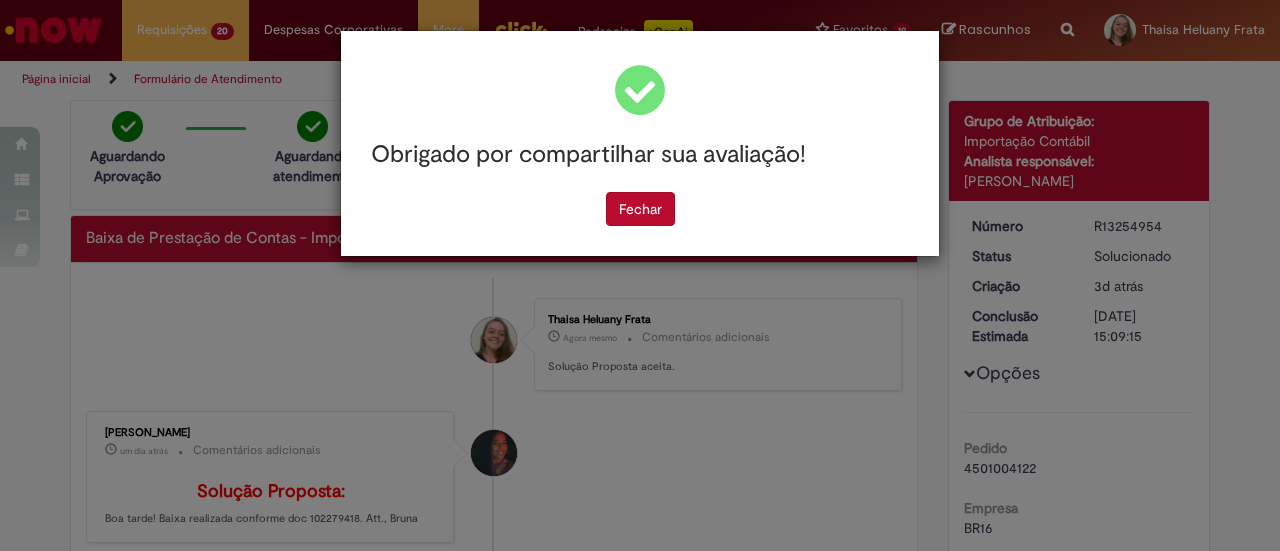 scroll, scrollTop: 0, scrollLeft: 0, axis: both 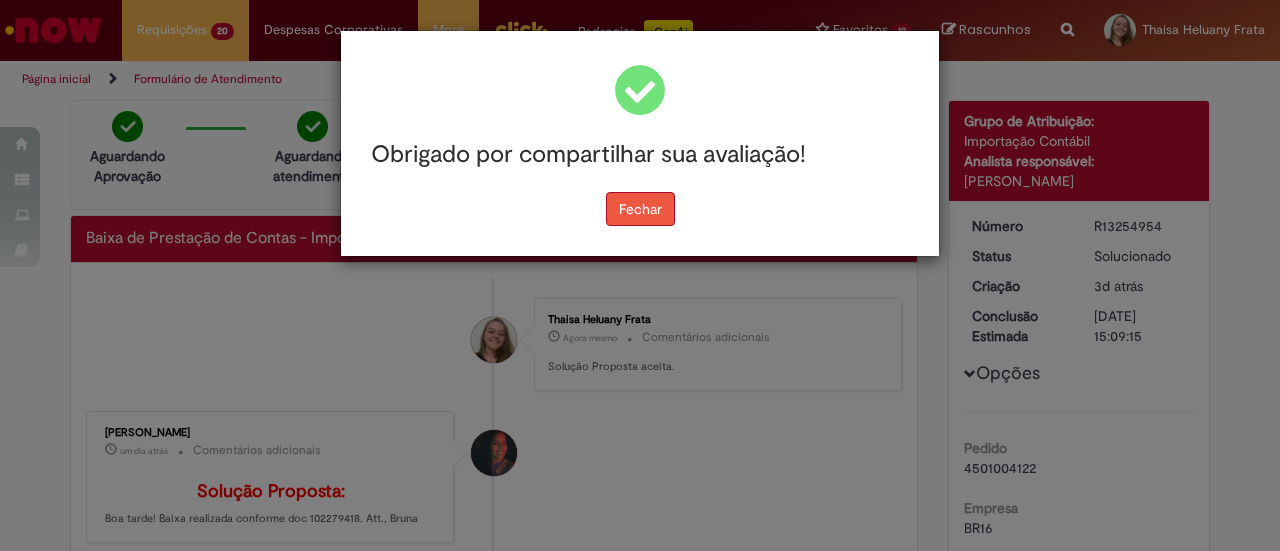 click on "Fechar" at bounding box center (640, 209) 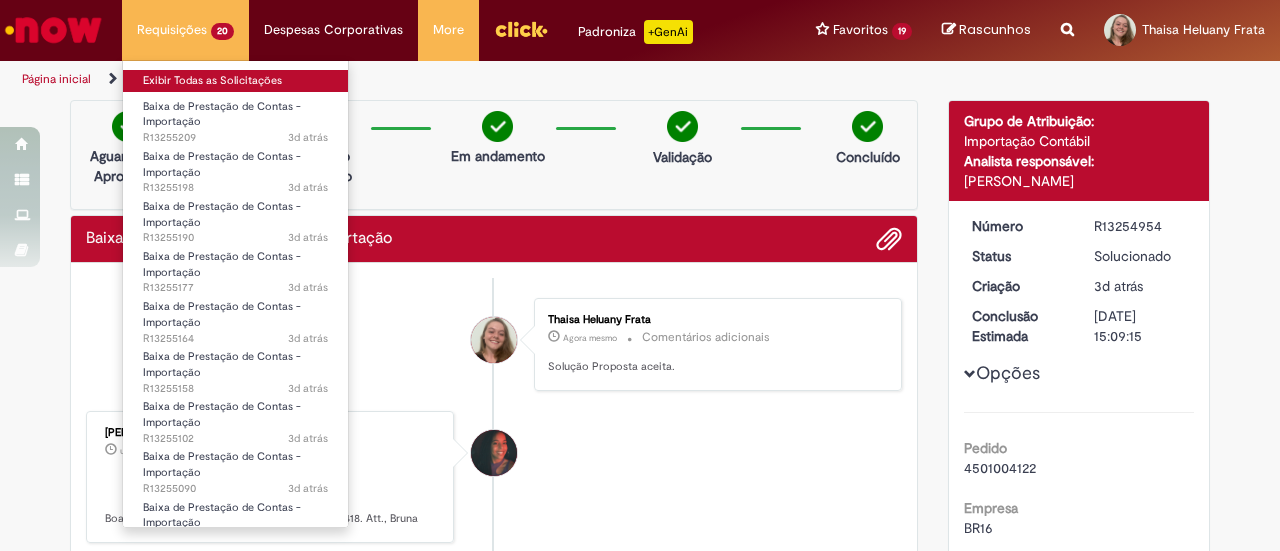 click on "Exibir Todas as Solicitações" at bounding box center (235, 81) 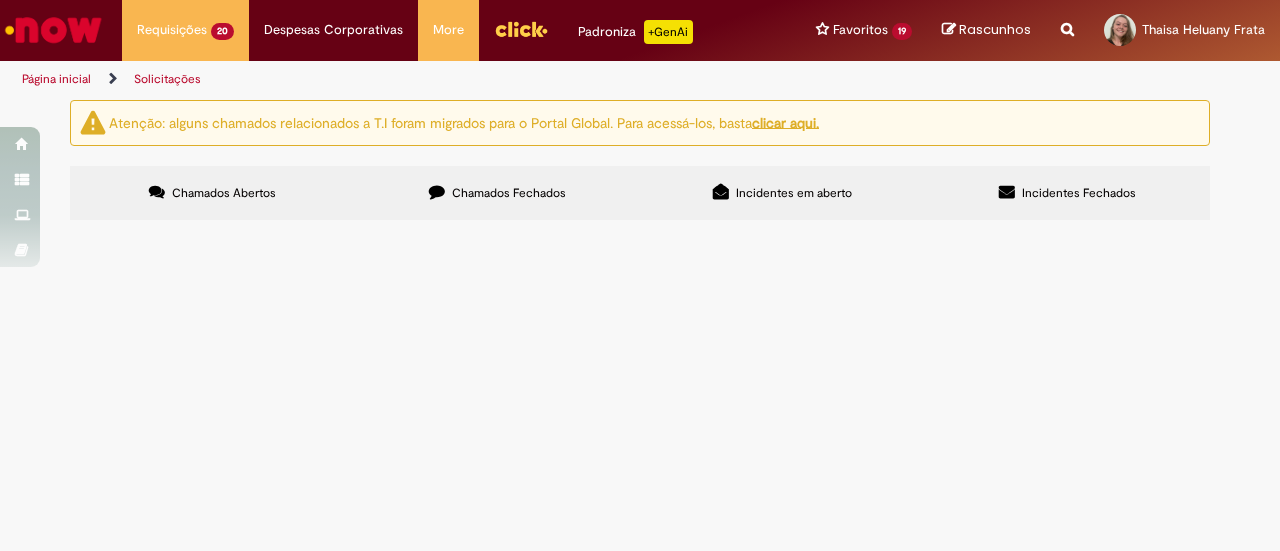 scroll, scrollTop: 607, scrollLeft: 0, axis: vertical 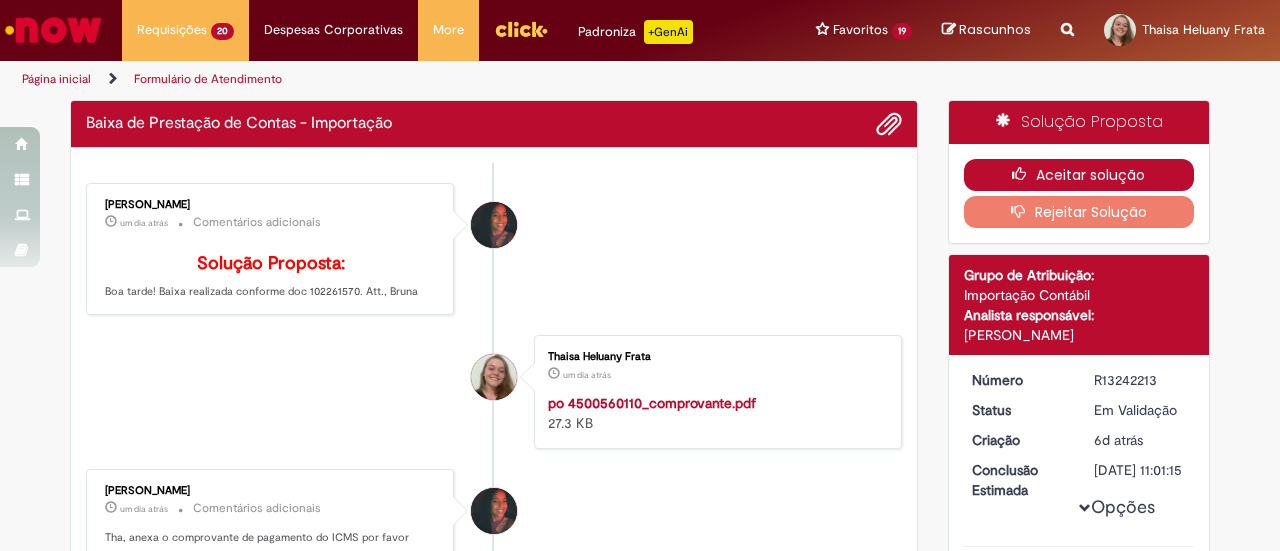 click on "Aceitar solução" at bounding box center (1079, 175) 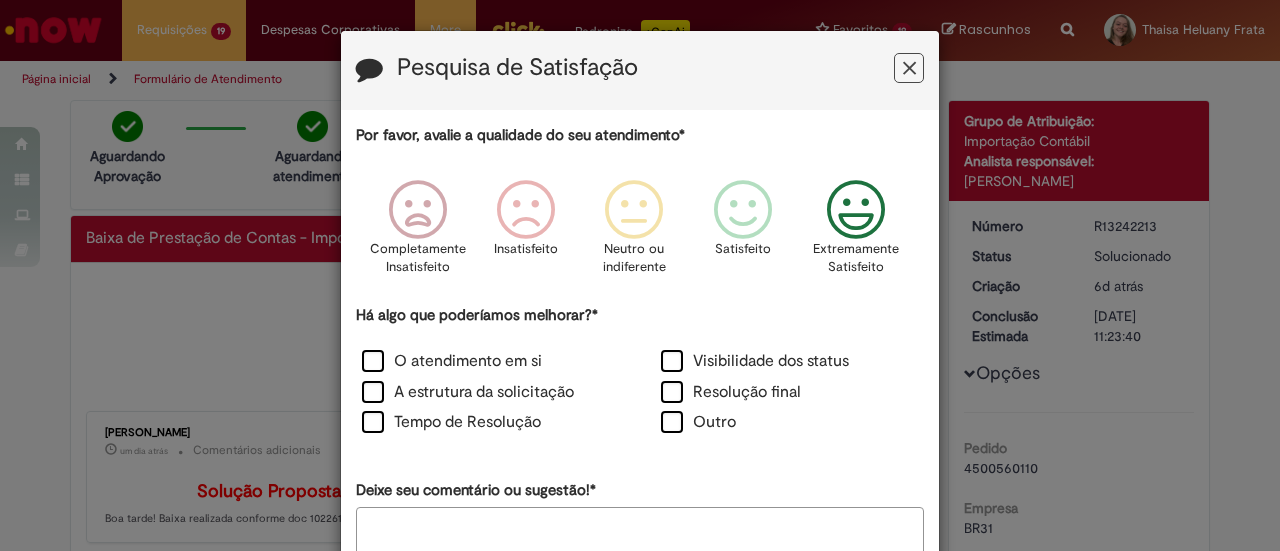 click on "Extremamente Satisfeito" at bounding box center (856, 258) 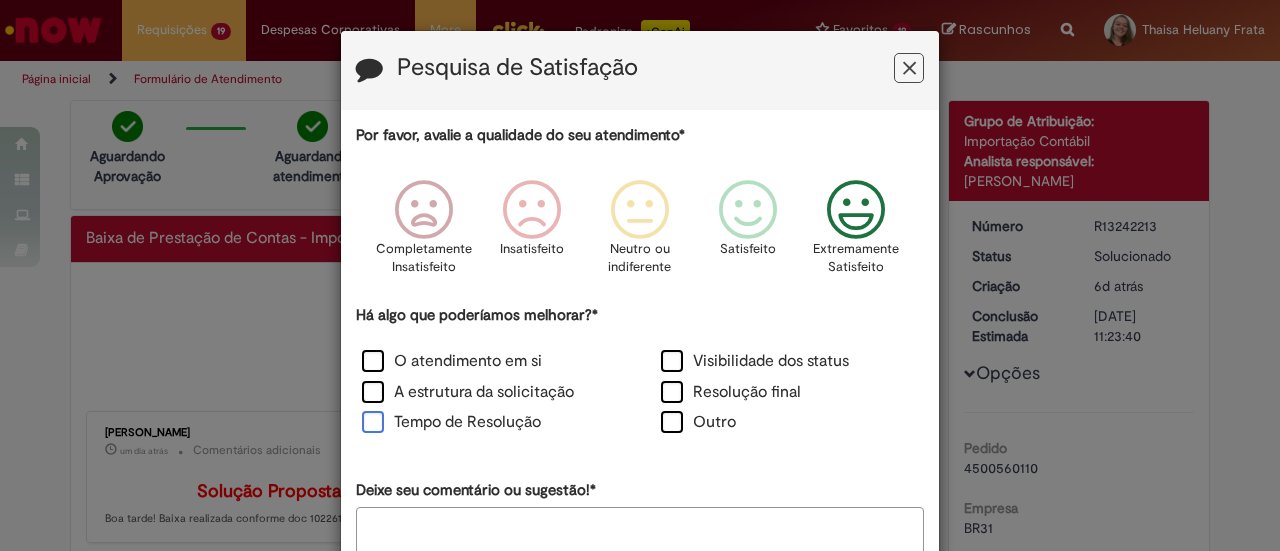 click on "Tempo de Resolução" at bounding box center (451, 422) 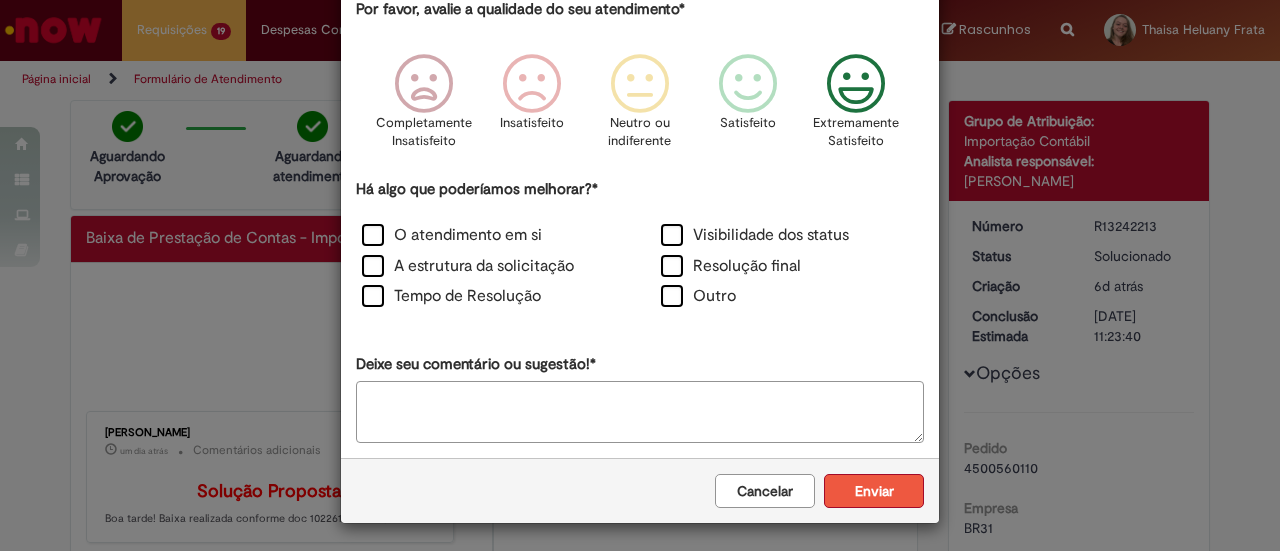 click on "Enviar" at bounding box center [874, 491] 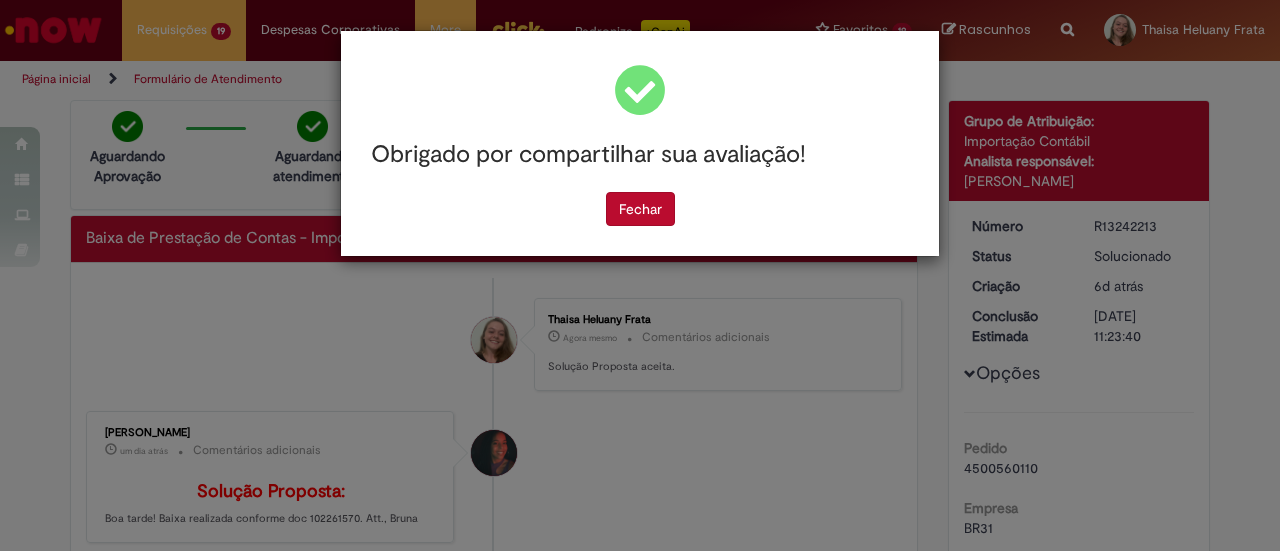 scroll, scrollTop: 0, scrollLeft: 0, axis: both 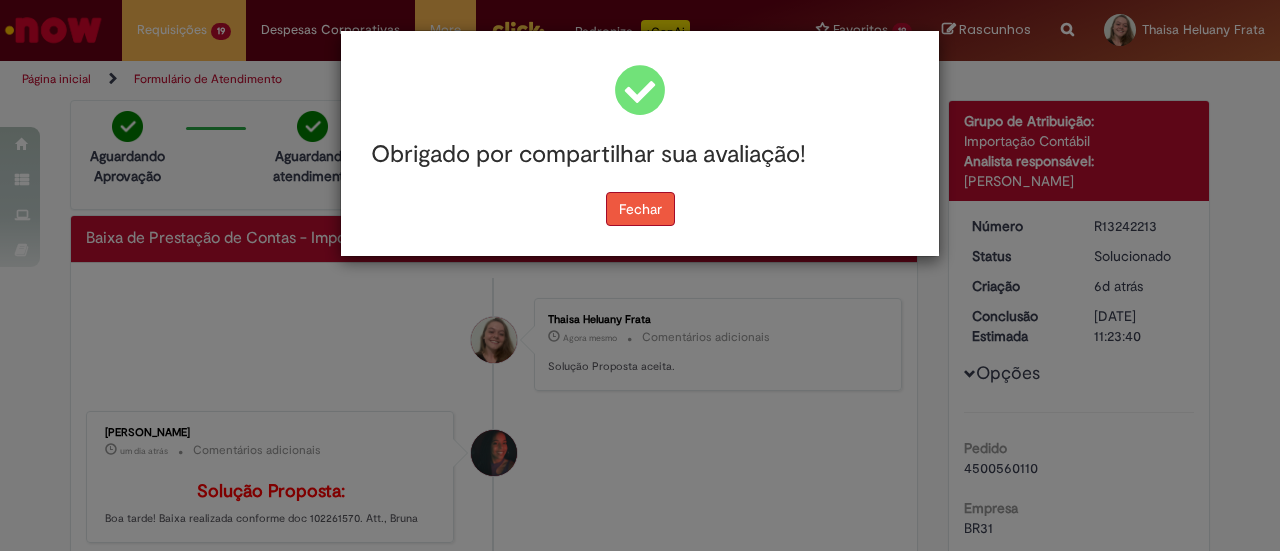 click on "Fechar" at bounding box center (640, 209) 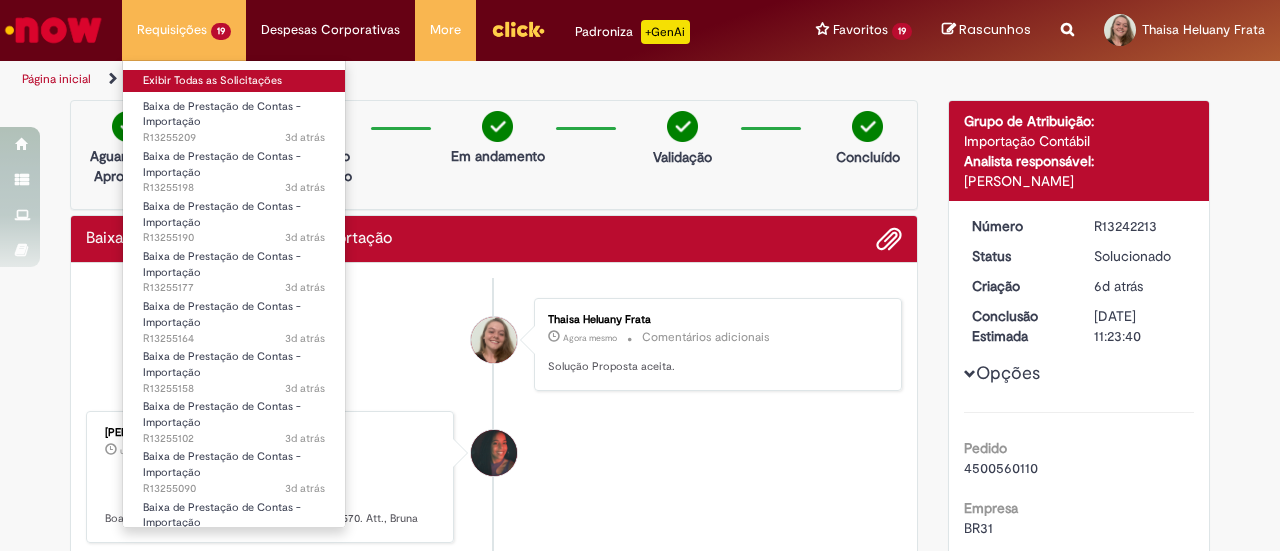 click on "Exibir Todas as Solicitações" at bounding box center [234, 81] 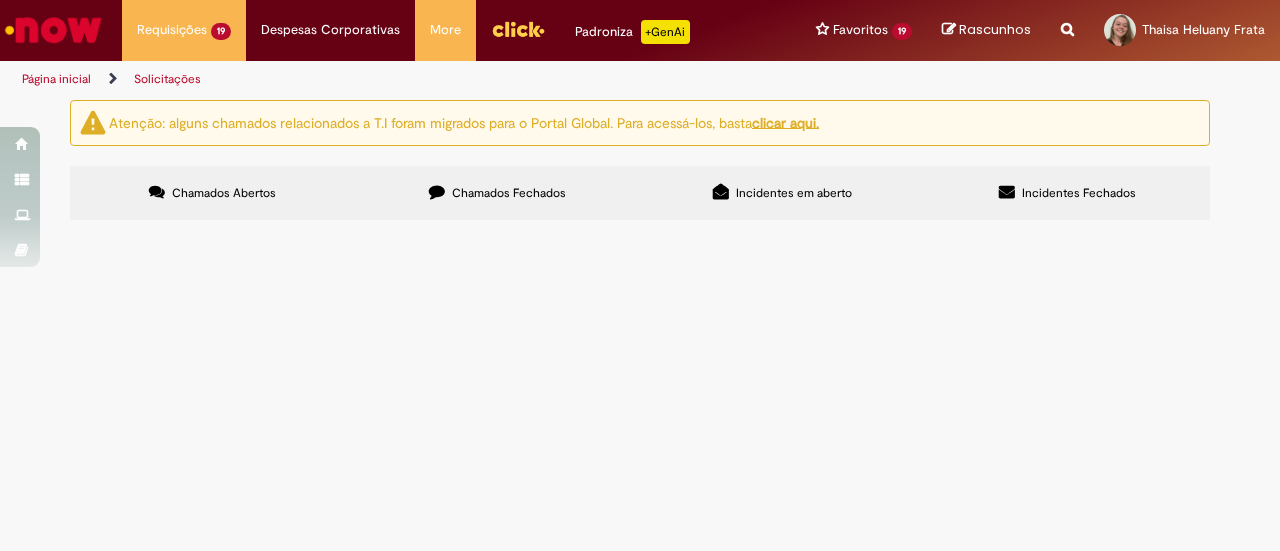 scroll, scrollTop: 570, scrollLeft: 0, axis: vertical 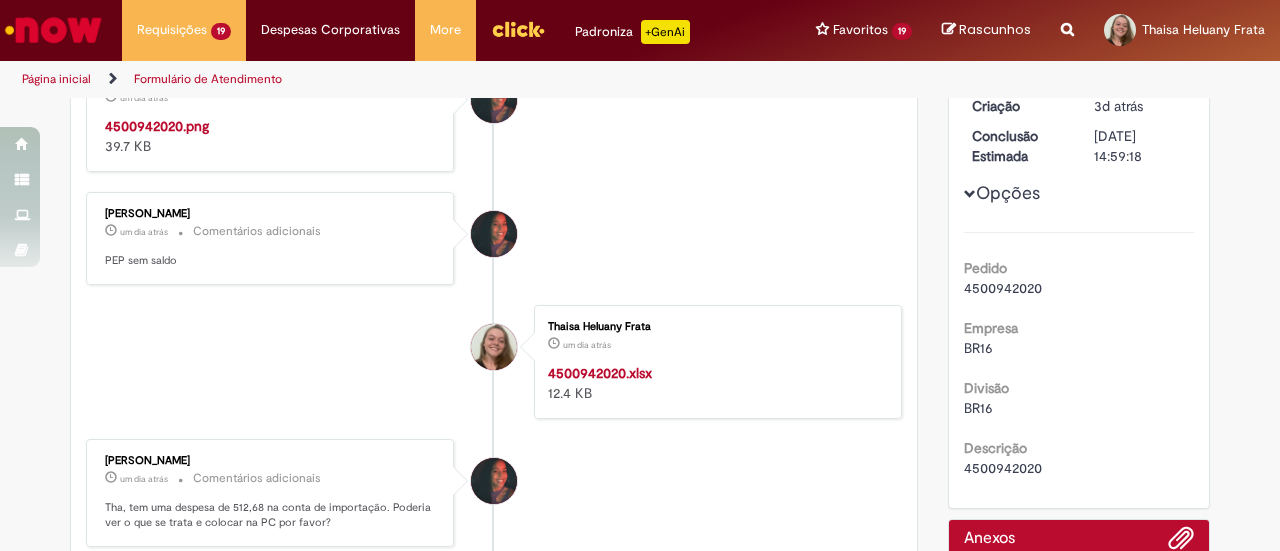 click on "4500942020" at bounding box center [1003, 288] 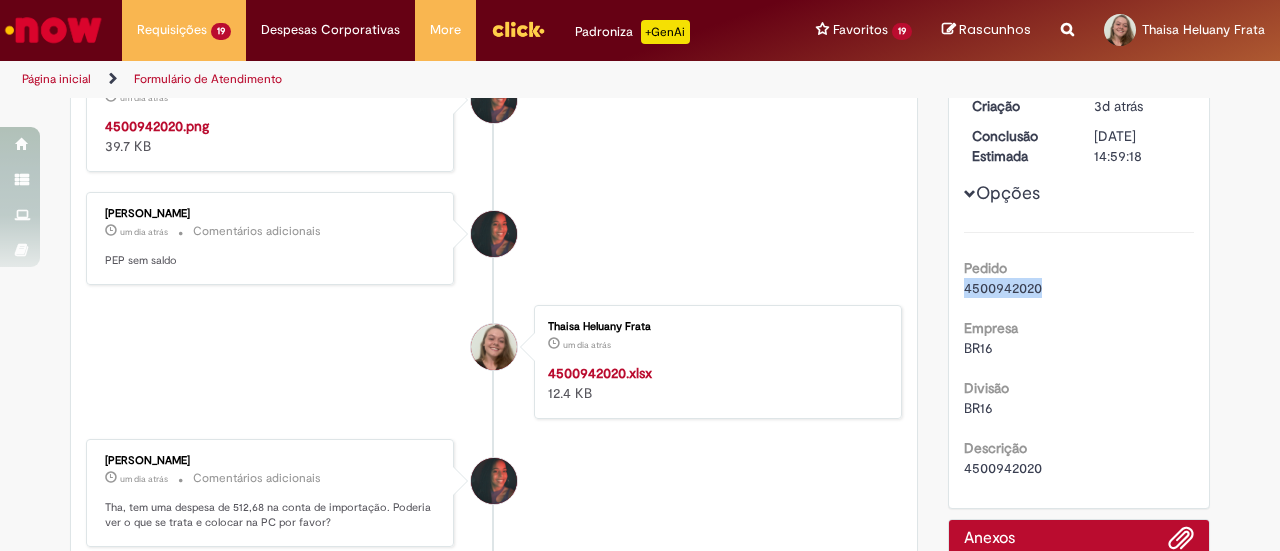 copy on "4500942020" 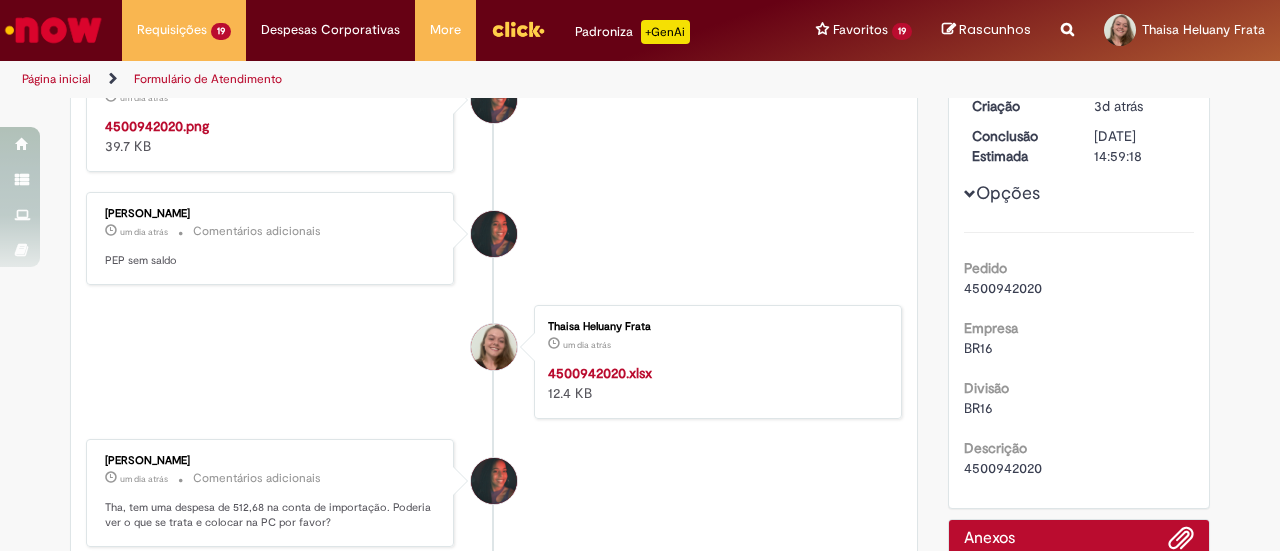 click on "Verificar Código de Barras
Aguardando Aprovação
Aguardando atendimento
Em Atendimento   Clique para exibir         Pendente solicitante
Validação
Concluído
Baixa de Prestação de Contas - Importação
Enviar
Bruna Niro Pompilio da Silva
um dia atrás um dia atrás
4500942020.png  39.7 KB" at bounding box center [640, 421] 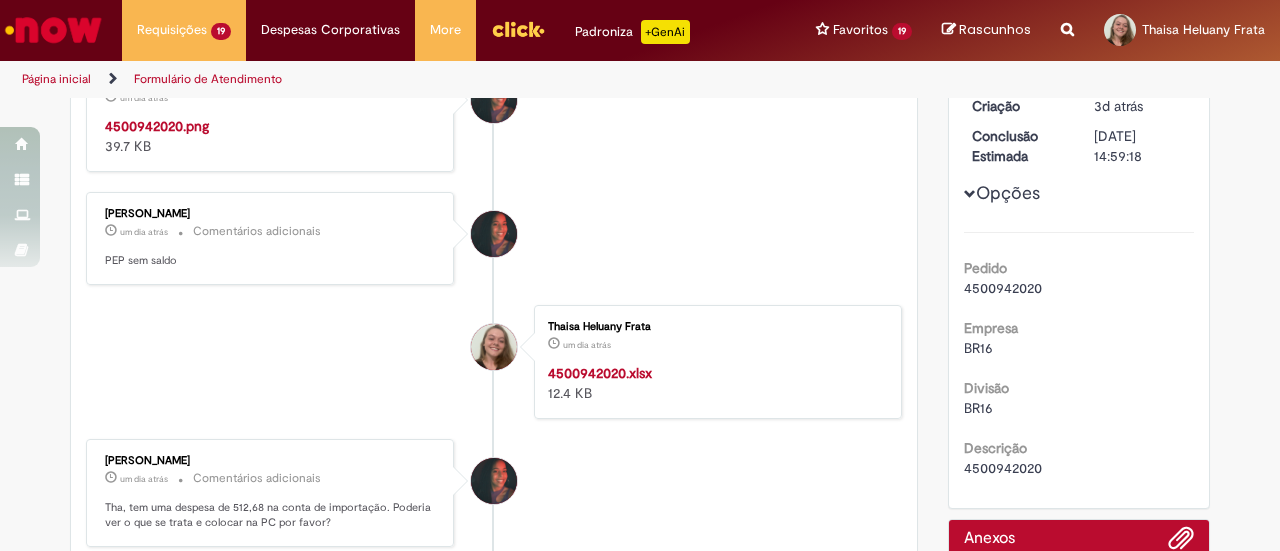 click on "4500942020" at bounding box center (1003, 288) 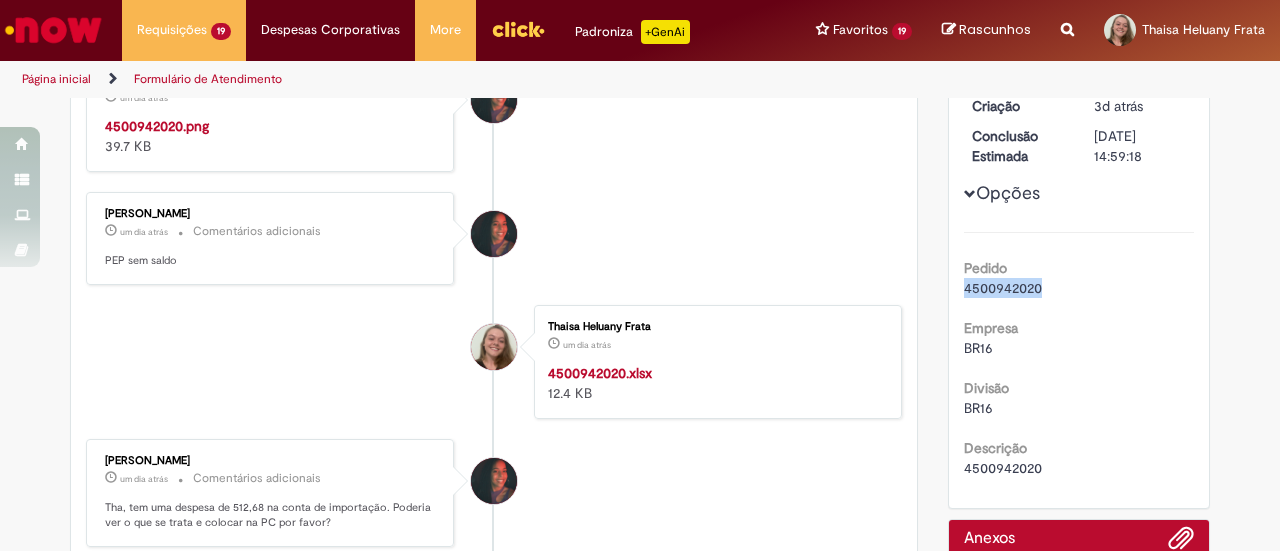 copy on "4500942020" 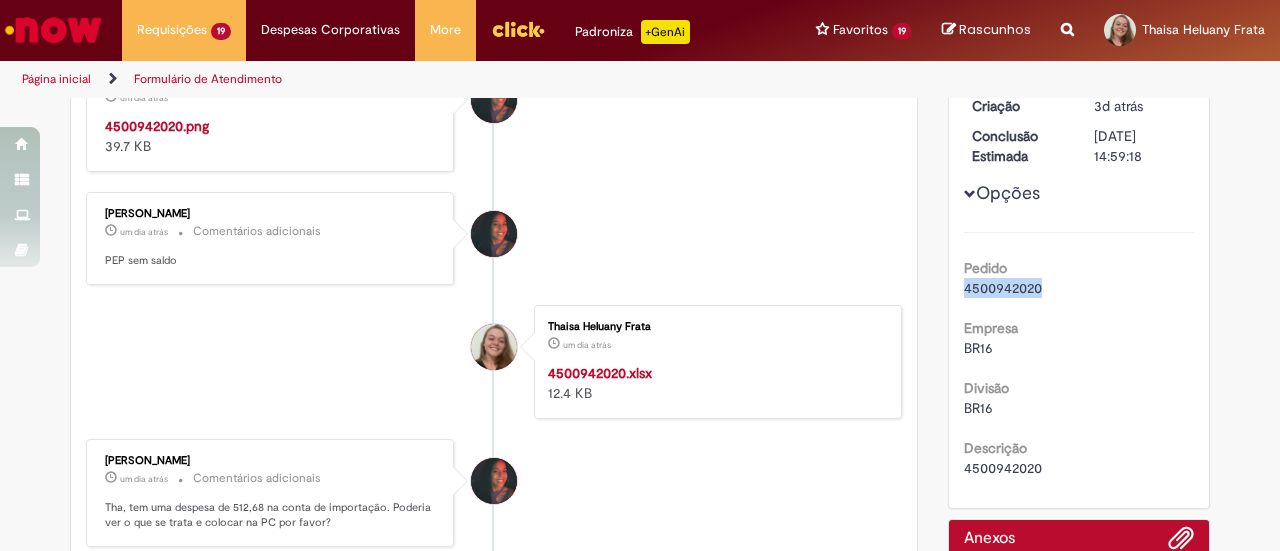 copy on "4500942020" 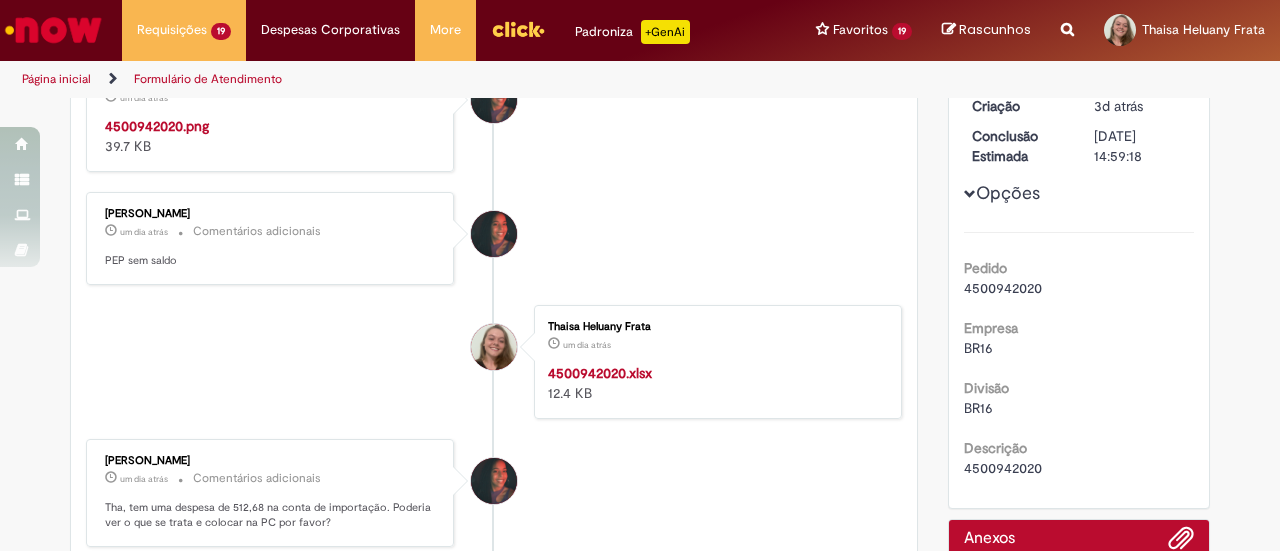 click on "Bruna Niro Pompilio da Silva
um dia atrás um dia atrás
4500942020.png  39.7 KB" at bounding box center (494, 115) 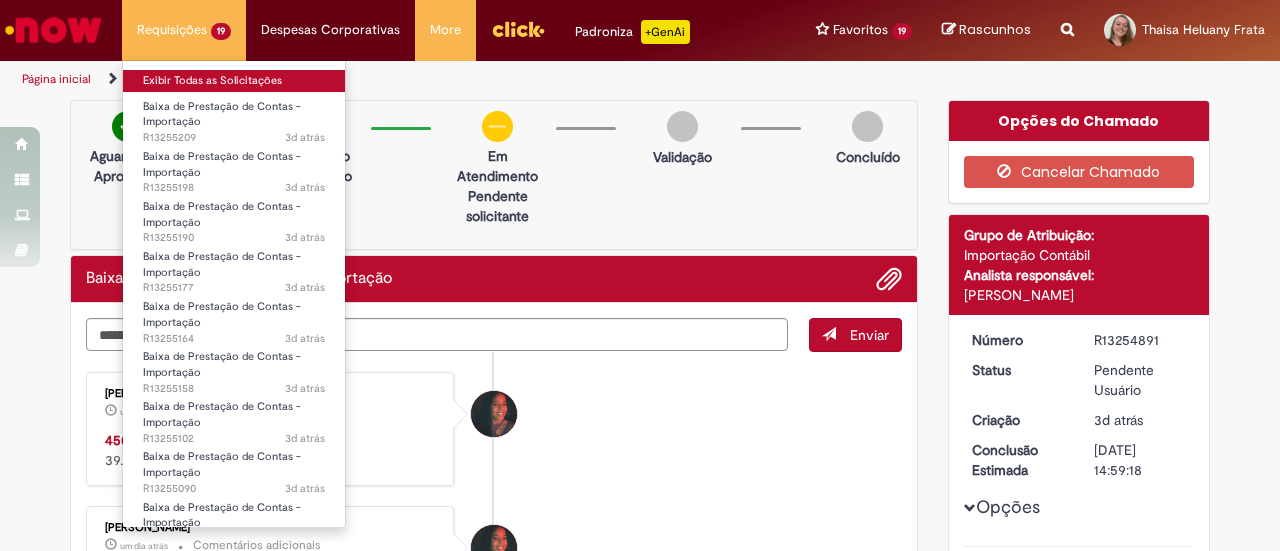 click on "Exibir Todas as Solicitações" at bounding box center [234, 81] 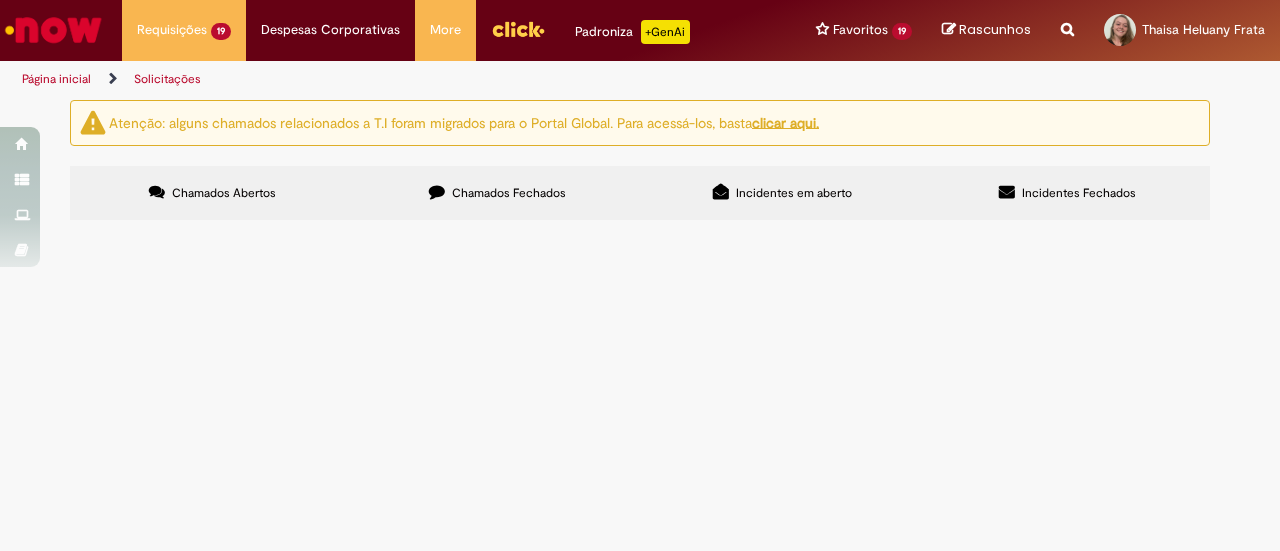 scroll, scrollTop: 570, scrollLeft: 0, axis: vertical 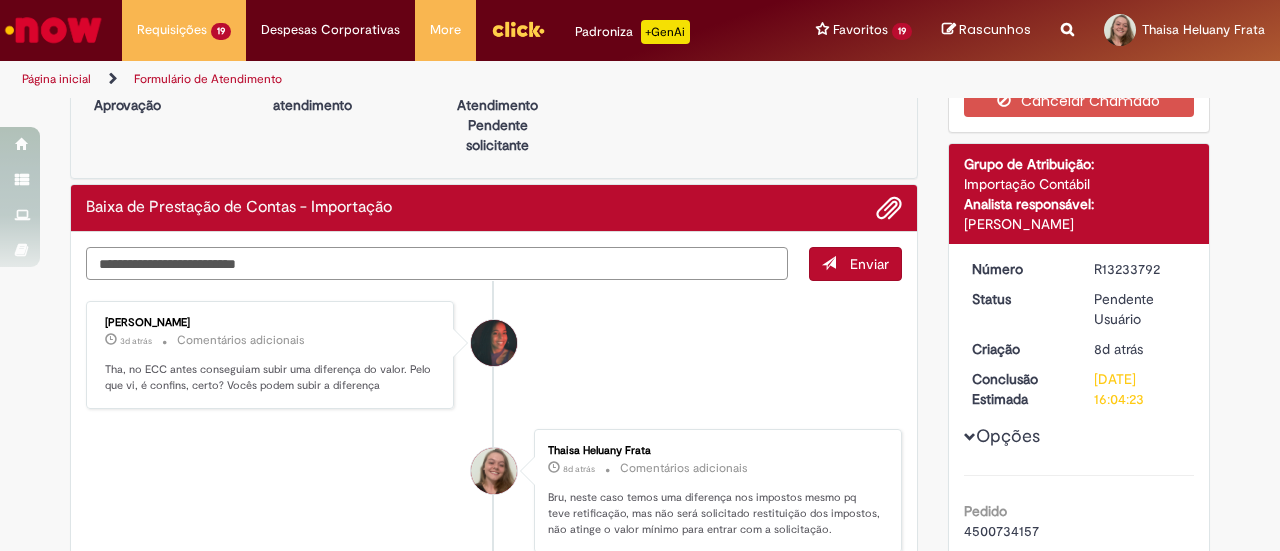 click at bounding box center (437, 263) 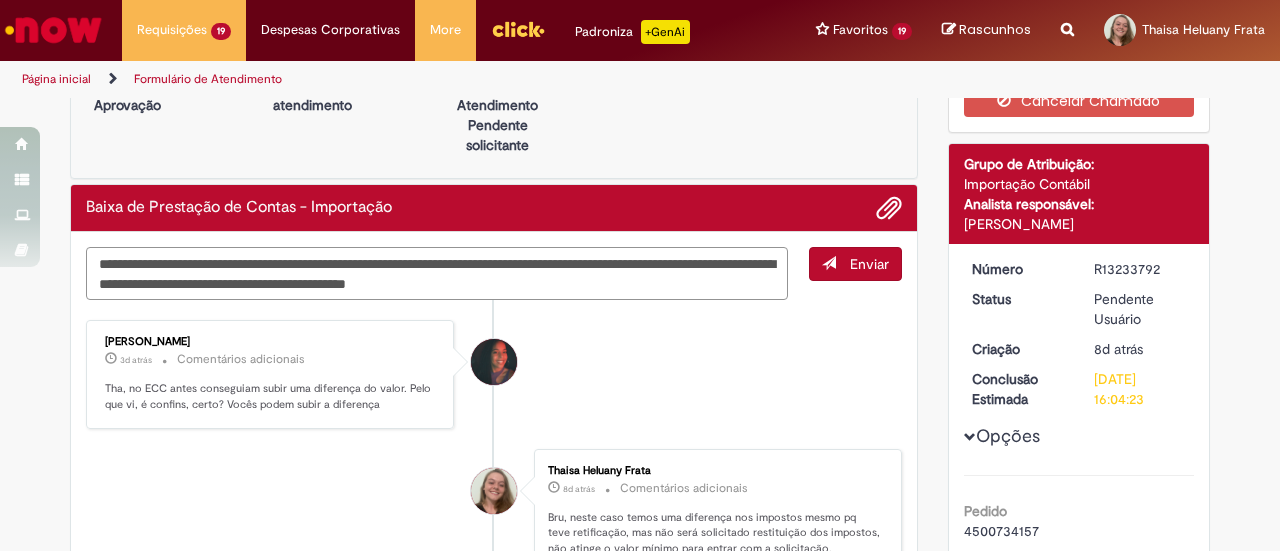 paste on "**********" 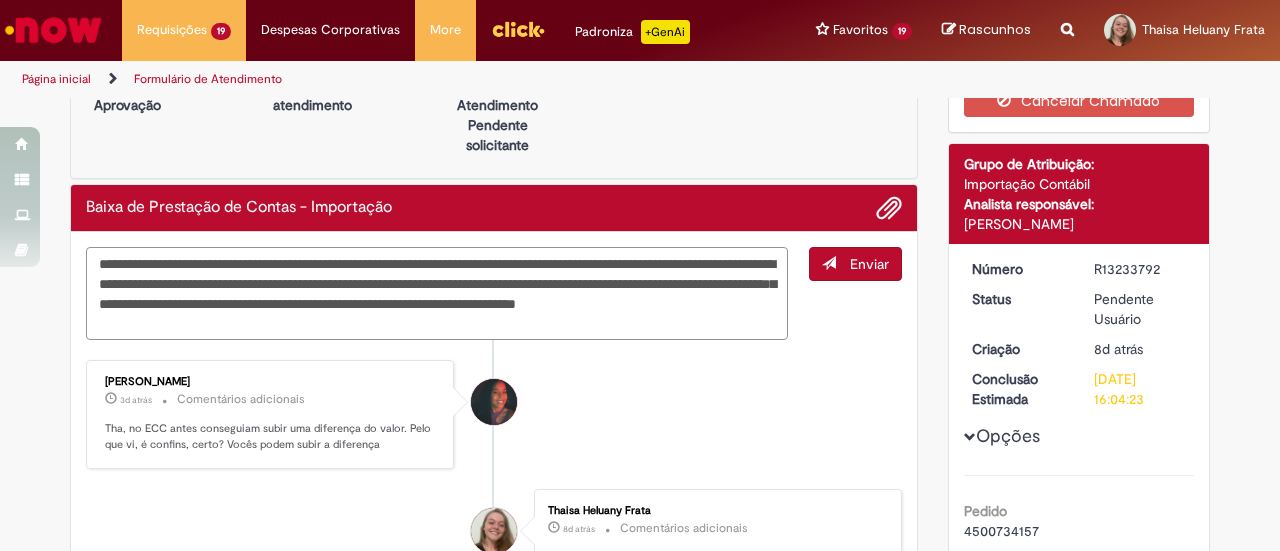 click on "**********" at bounding box center [437, 293] 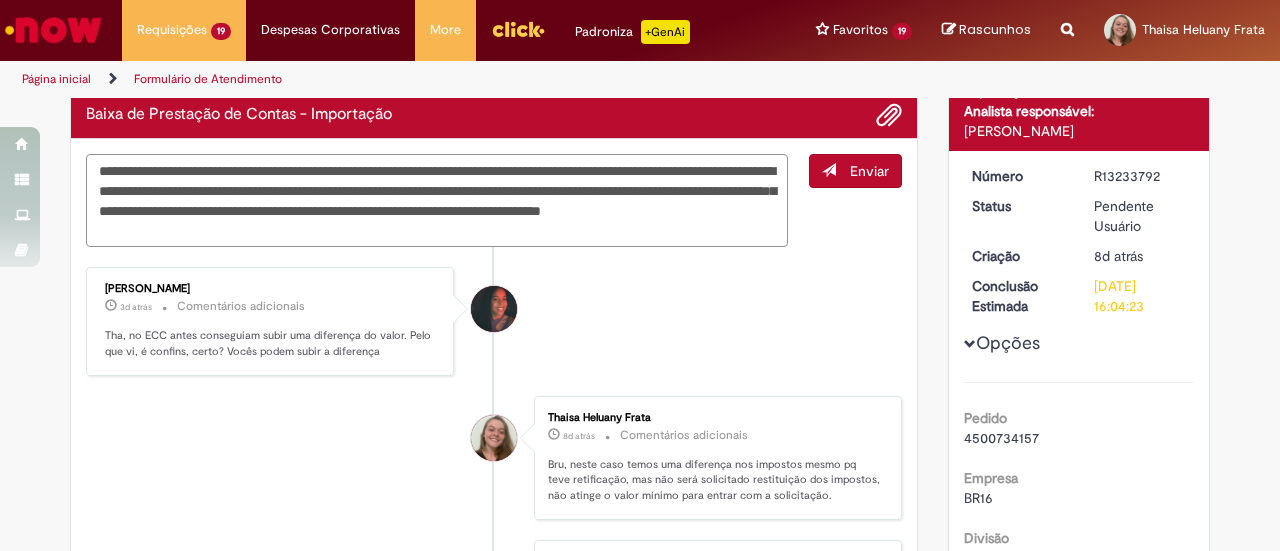 scroll, scrollTop: 165, scrollLeft: 0, axis: vertical 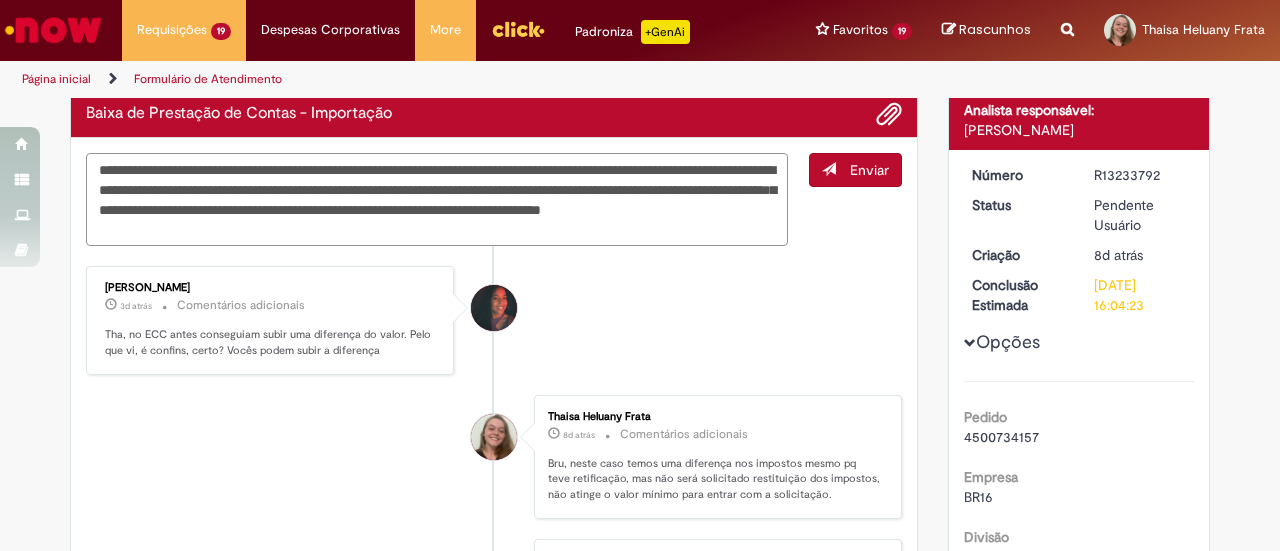 click on "**********" at bounding box center [437, 199] 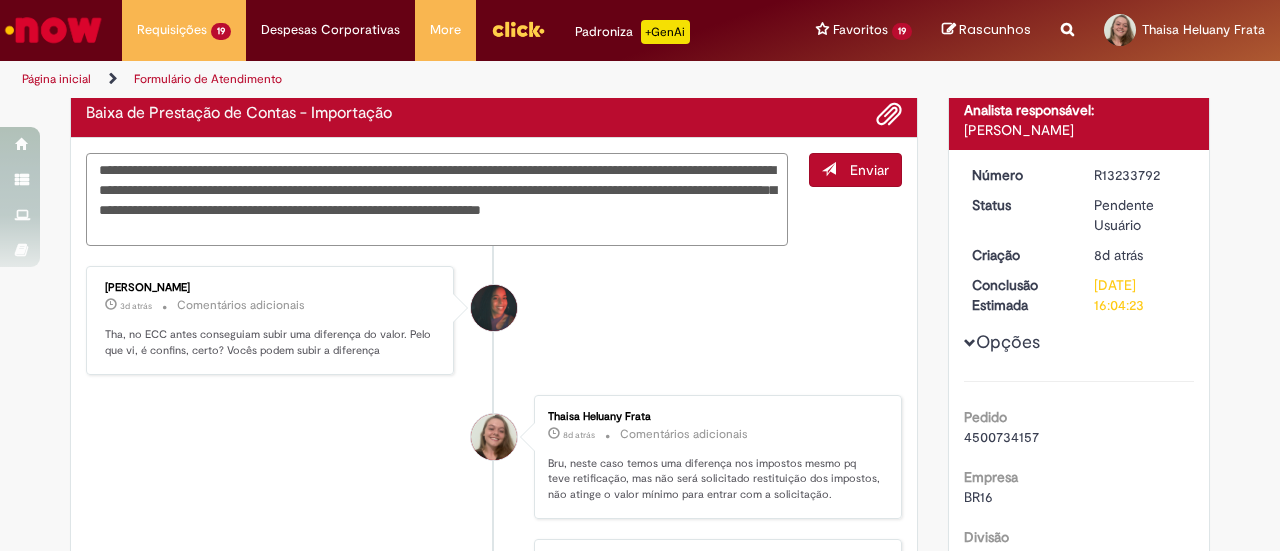 click on "**********" at bounding box center [437, 199] 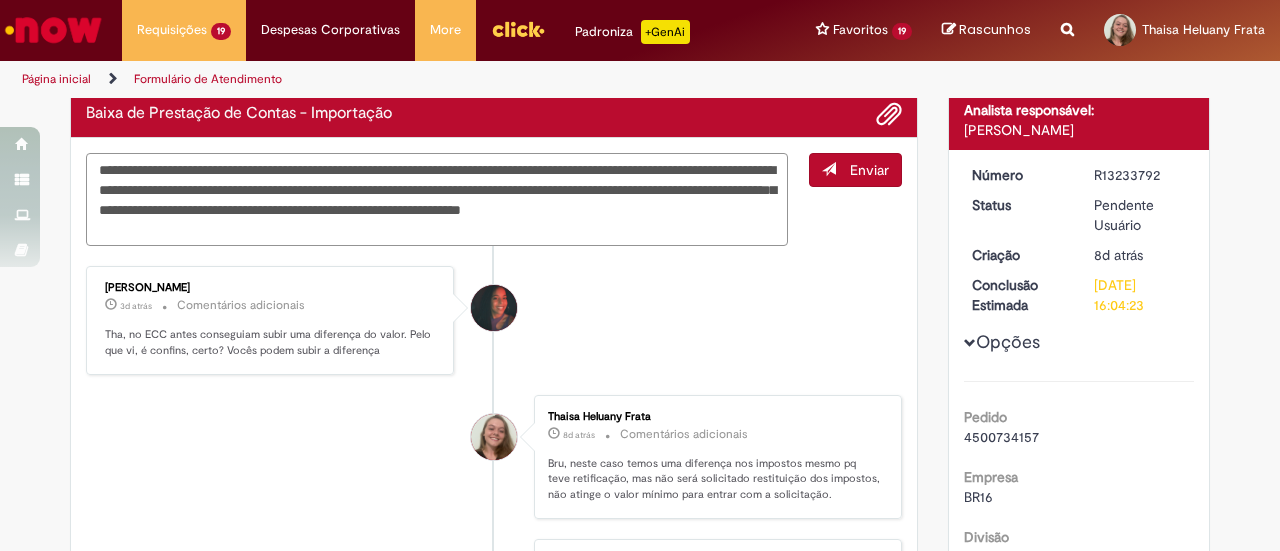 click on "**********" at bounding box center (437, 199) 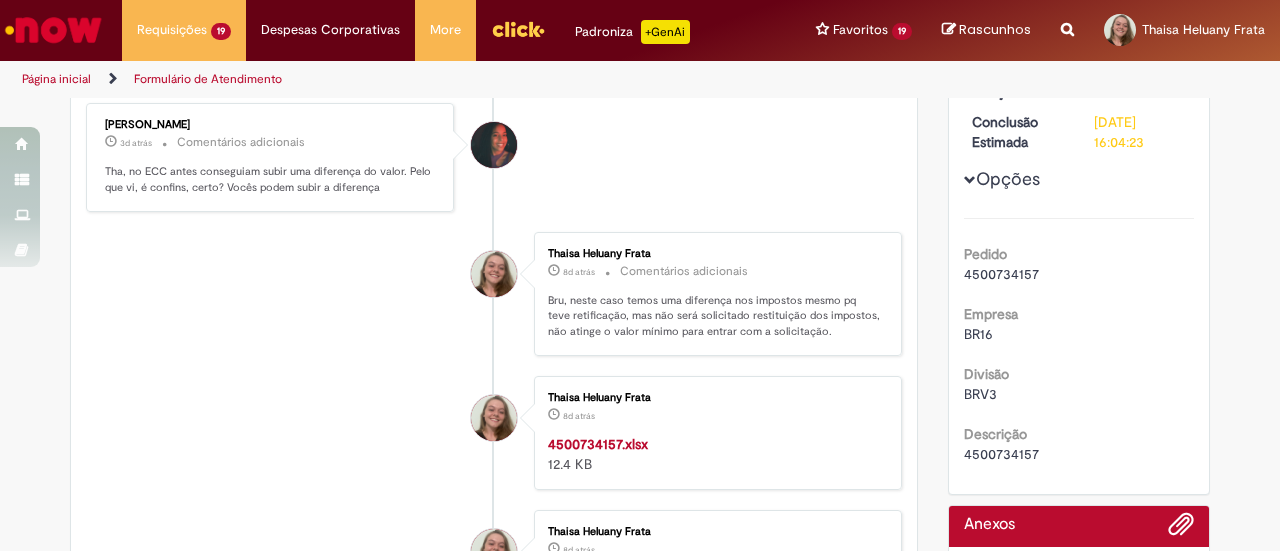 scroll, scrollTop: 319, scrollLeft: 0, axis: vertical 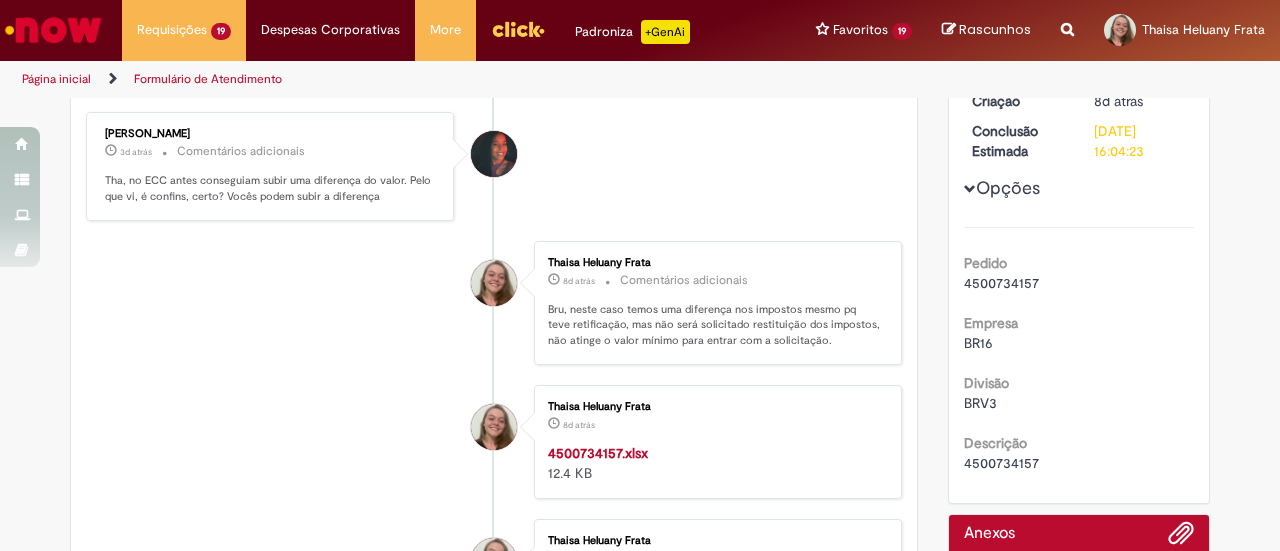 type on "**********" 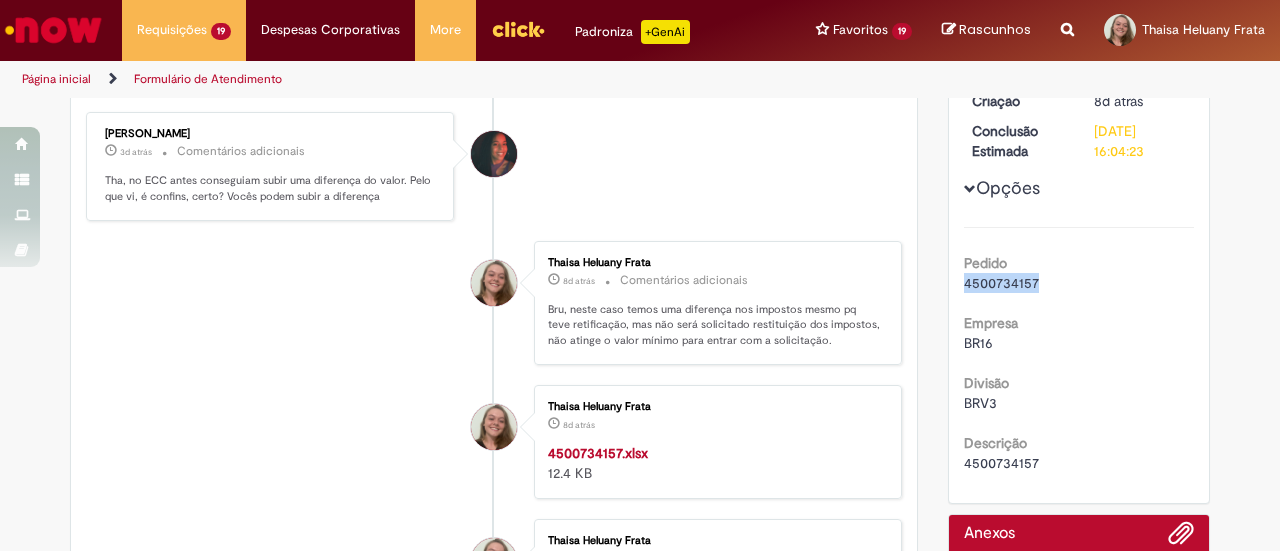 copy on "4500734157" 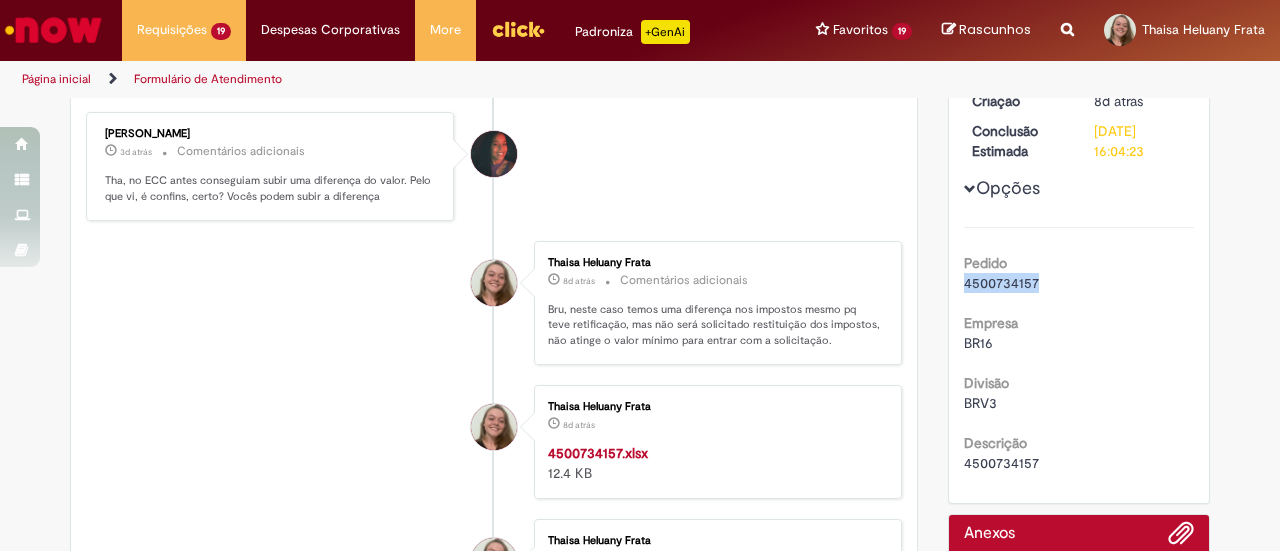 scroll, scrollTop: 0, scrollLeft: 0, axis: both 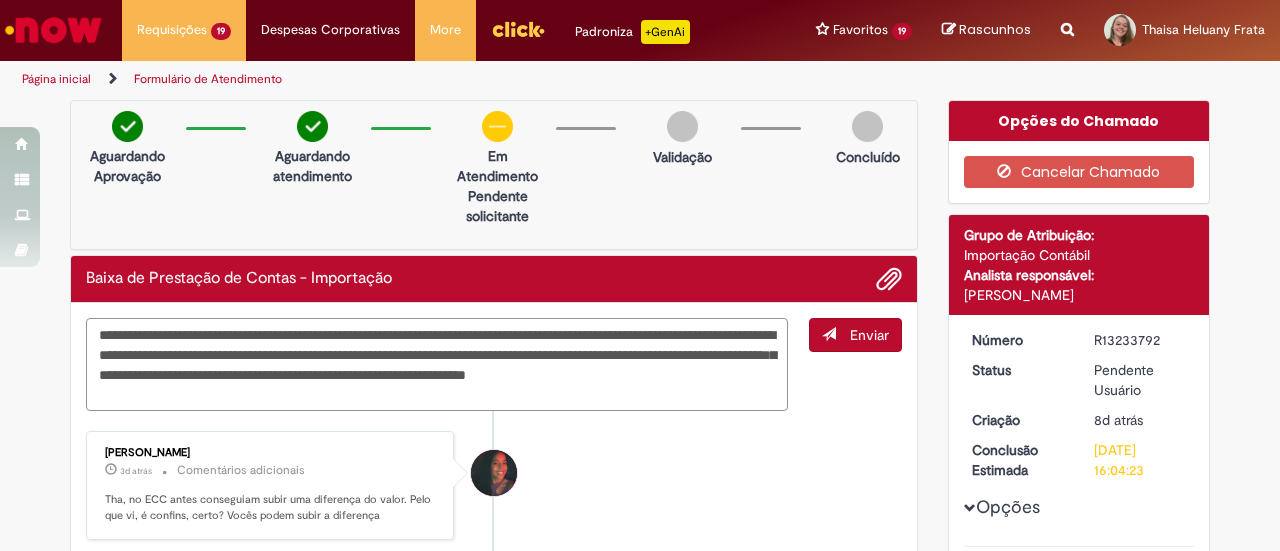click on "**********" at bounding box center [437, 364] 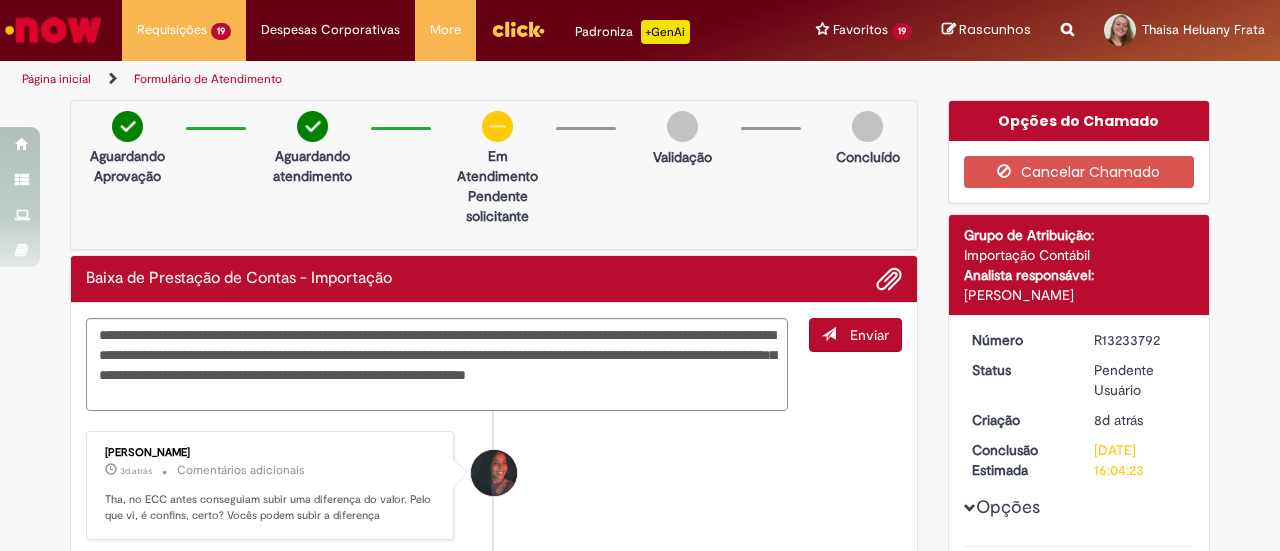 click on "Bruna Niro Pompilio da Silva
3d atrás 3 dias atrás     Comentários adicionais
Tha, no ECC antes conseguiam subir uma diferença do valor. Pelo que vi, é confins, certo? Vocês podem subir a diferença" at bounding box center (494, 485) 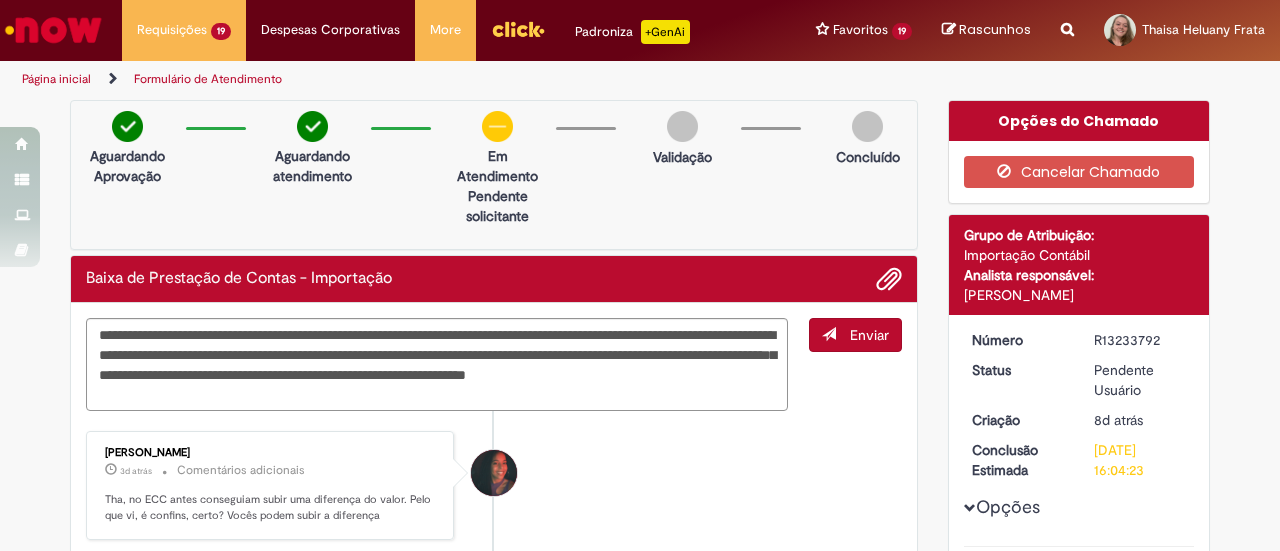 click on "Enviar" at bounding box center [869, 335] 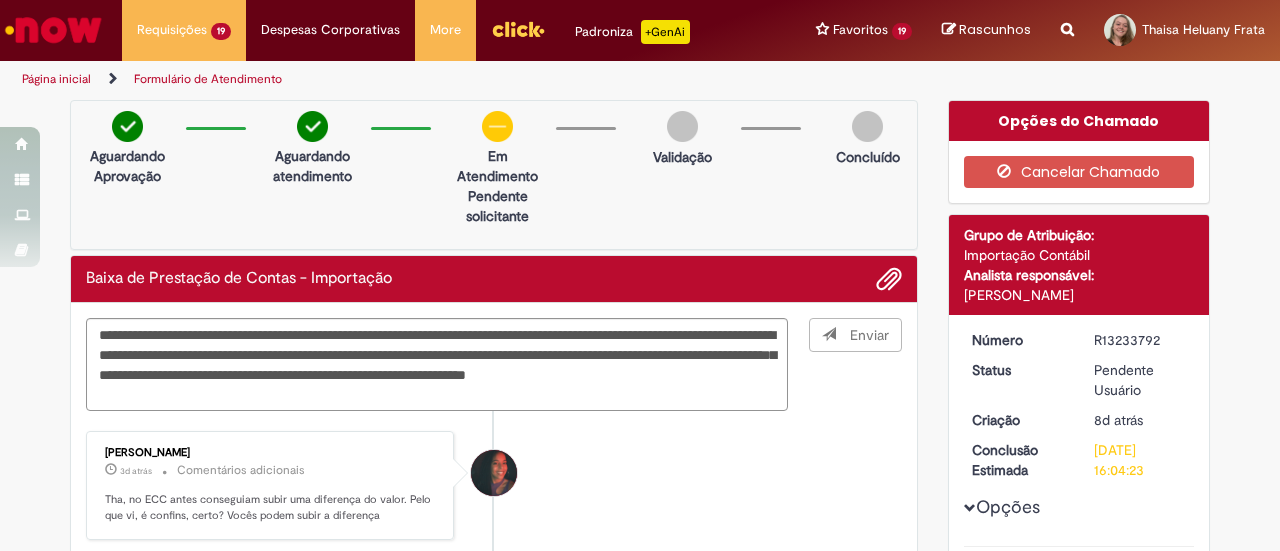 scroll, scrollTop: 146, scrollLeft: 0, axis: vertical 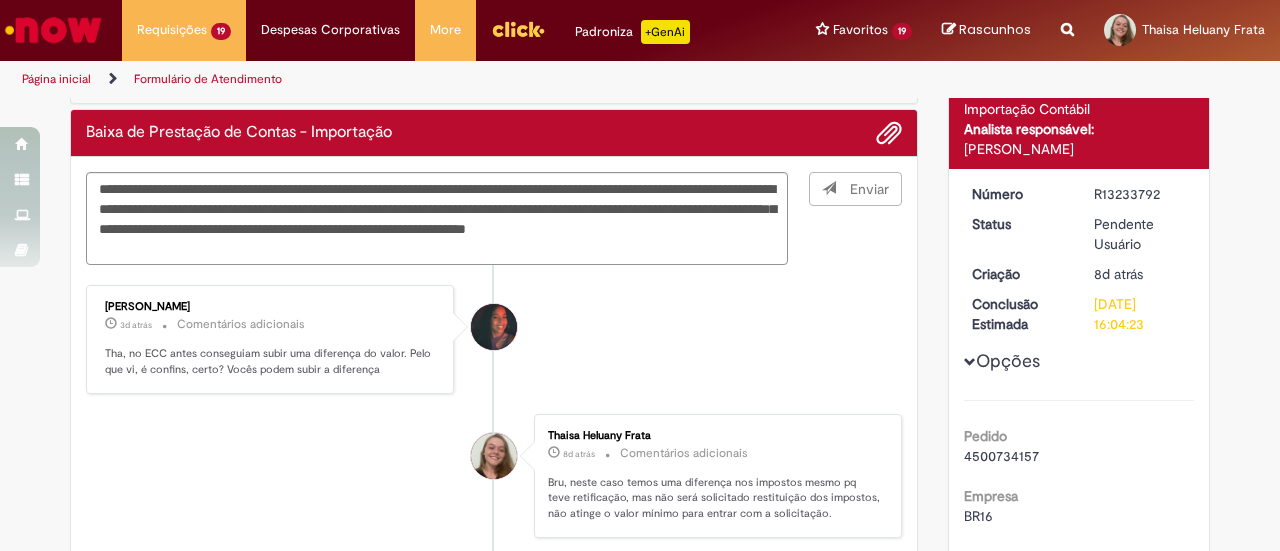 type 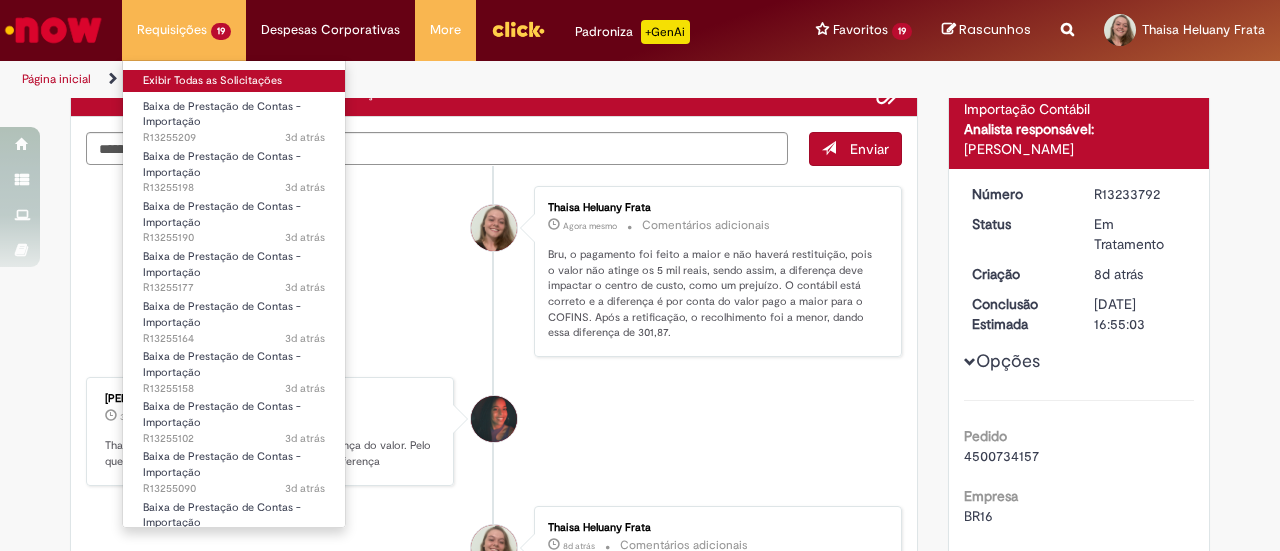 click on "Exibir Todas as Solicitações" at bounding box center (234, 81) 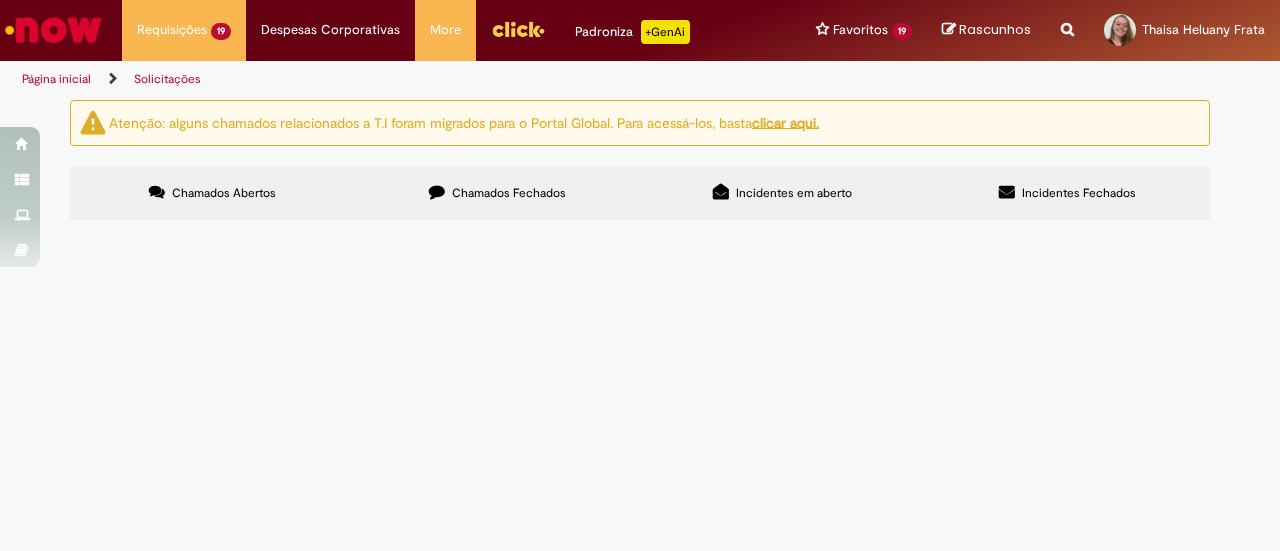 scroll, scrollTop: 0, scrollLeft: 0, axis: both 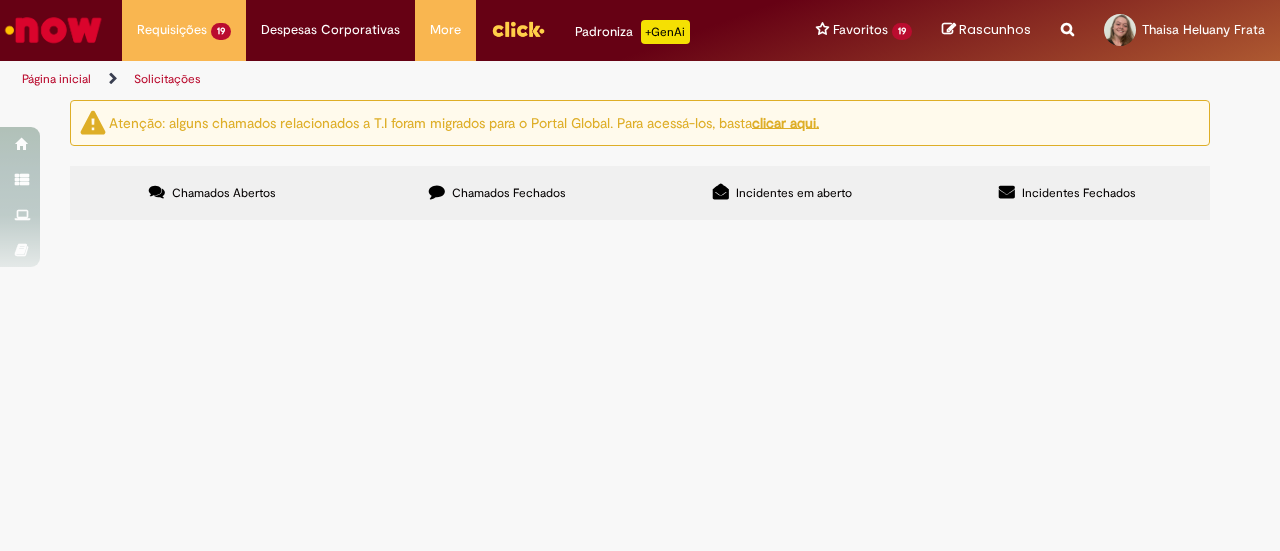 click on "Em Tratamento" at bounding box center (0, 0) 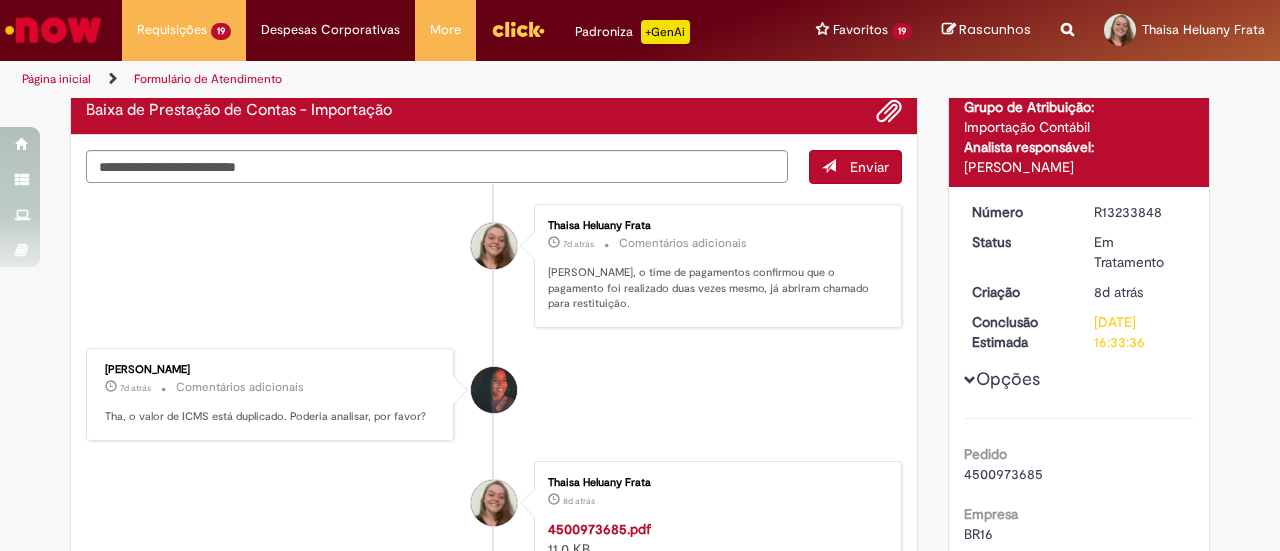 scroll, scrollTop: 68, scrollLeft: 0, axis: vertical 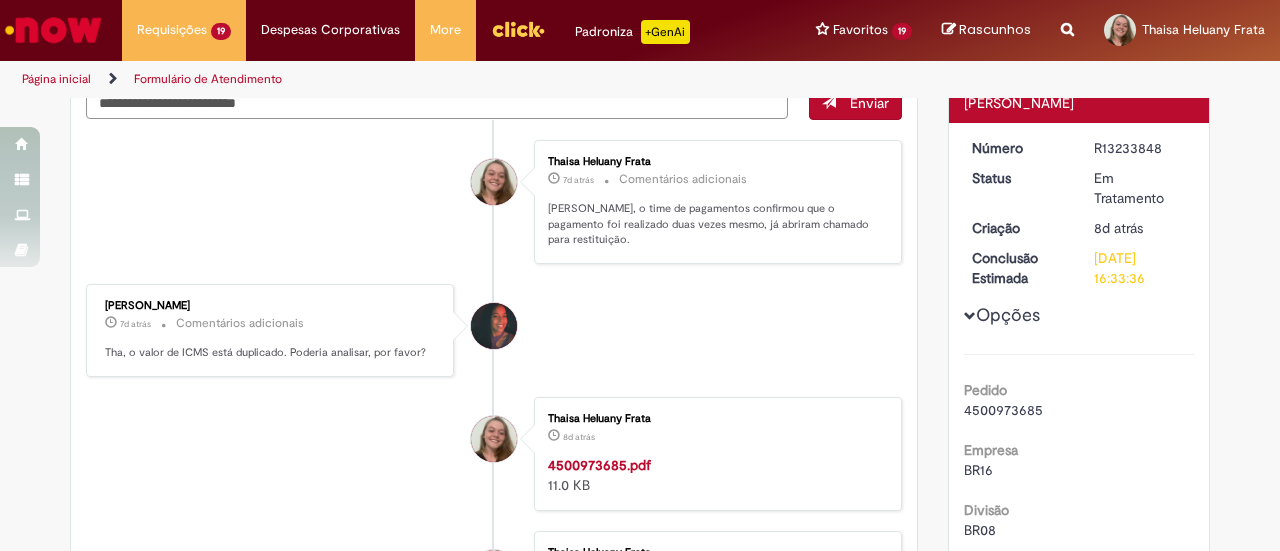 click on "4500973685" at bounding box center (1003, 410) 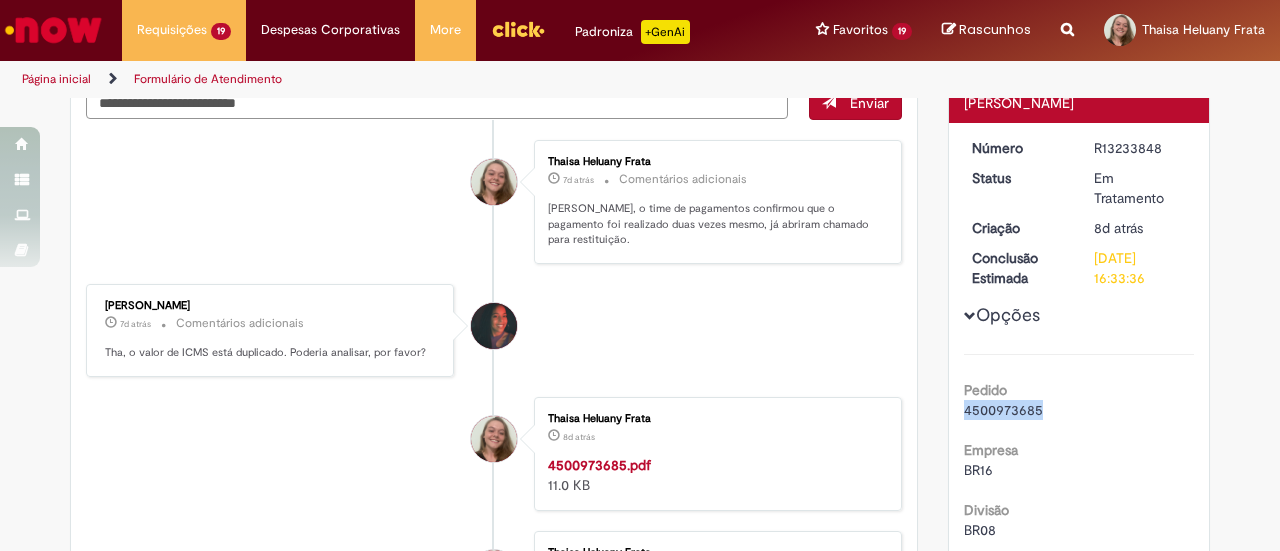 copy on "4500973685" 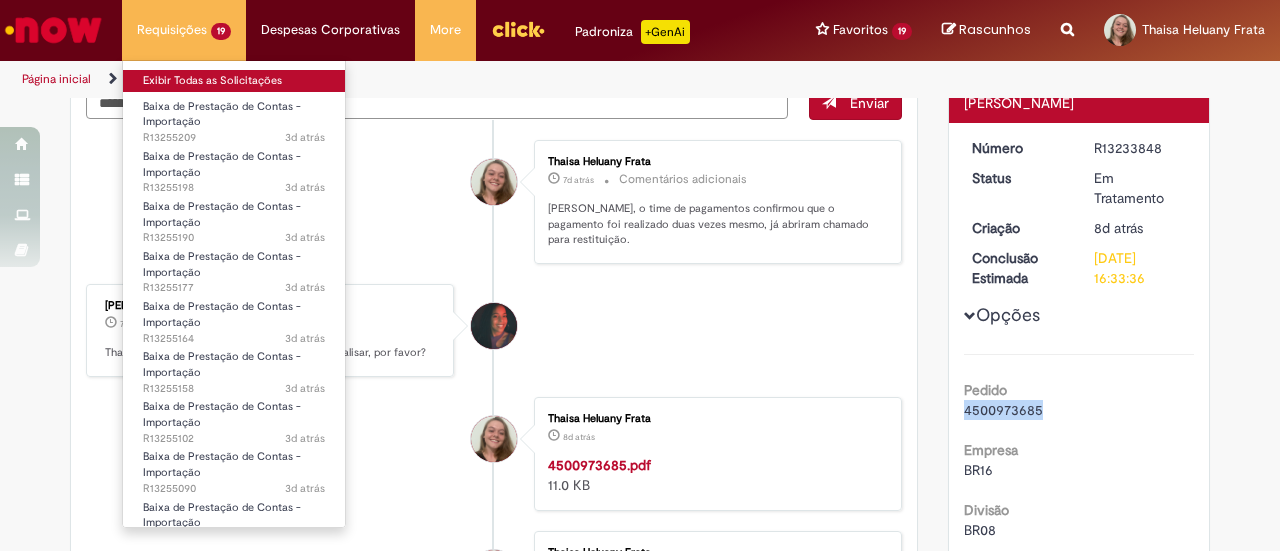 click on "Exibir Todas as Solicitações" at bounding box center (234, 81) 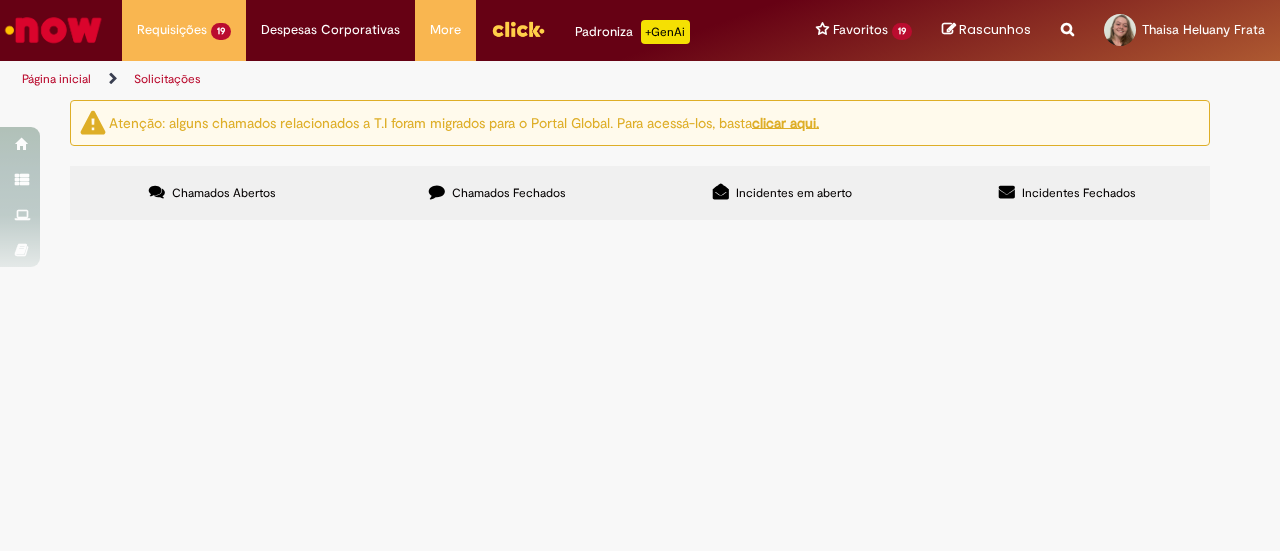 scroll, scrollTop: 570, scrollLeft: 0, axis: vertical 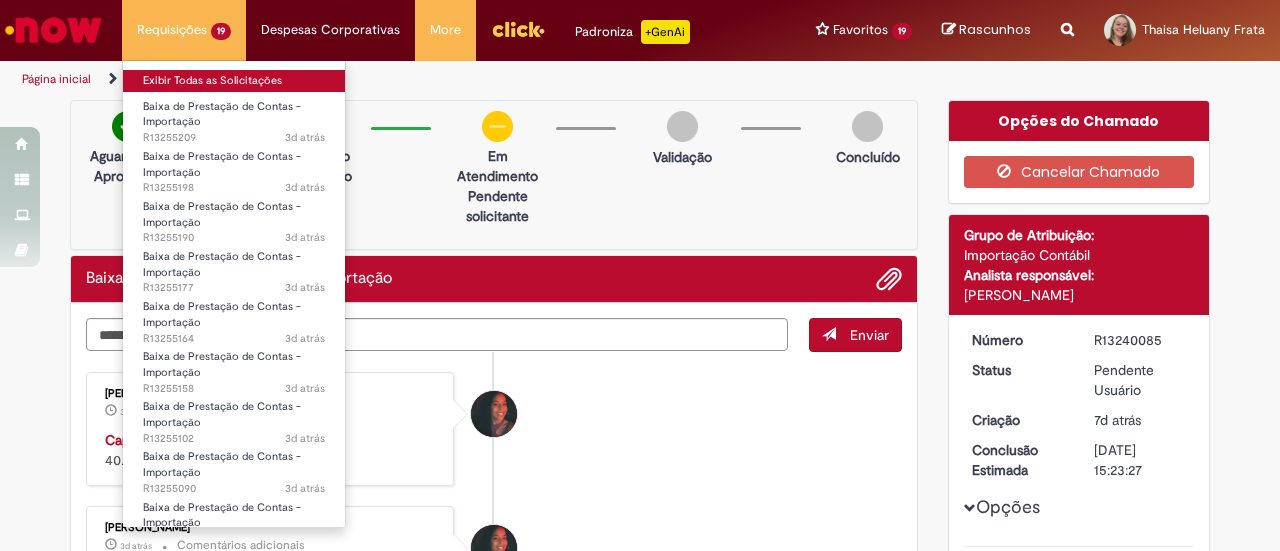 click on "Exibir Todas as Solicitações" at bounding box center (234, 81) 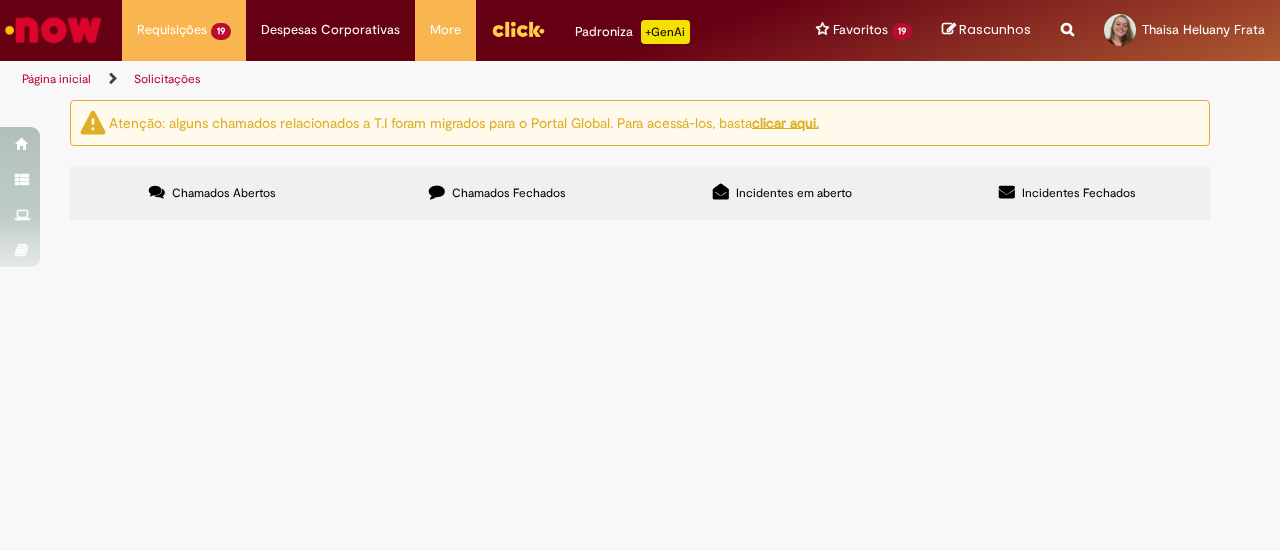 scroll, scrollTop: 570, scrollLeft: 0, axis: vertical 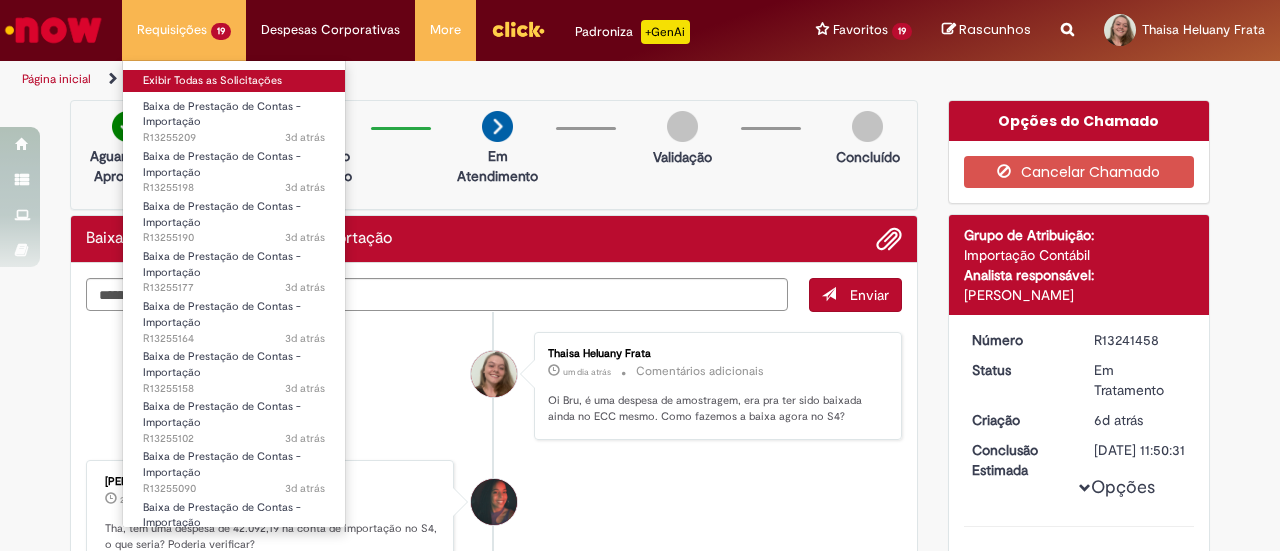 click on "Exibir Todas as Solicitações" at bounding box center (234, 81) 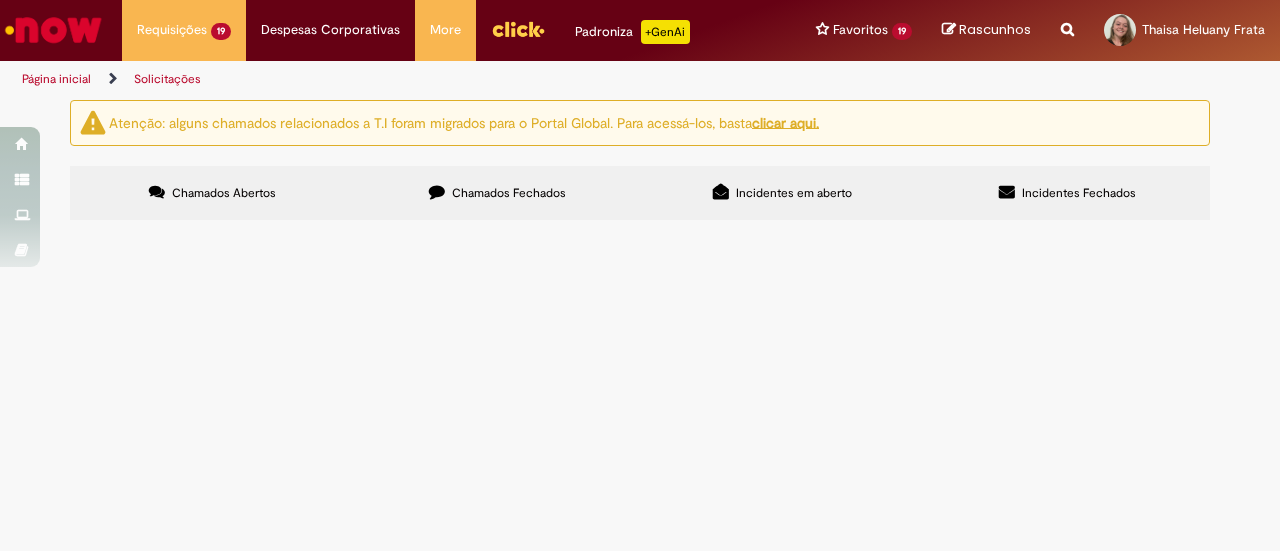scroll, scrollTop: 570, scrollLeft: 0, axis: vertical 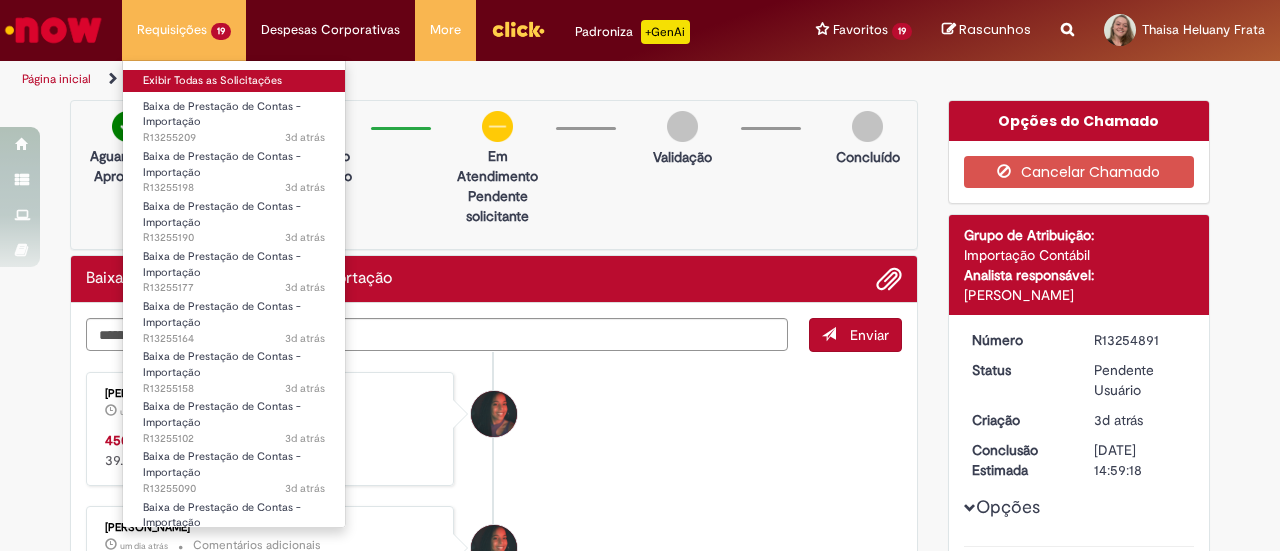 click on "Exibir Todas as Solicitações" at bounding box center [234, 81] 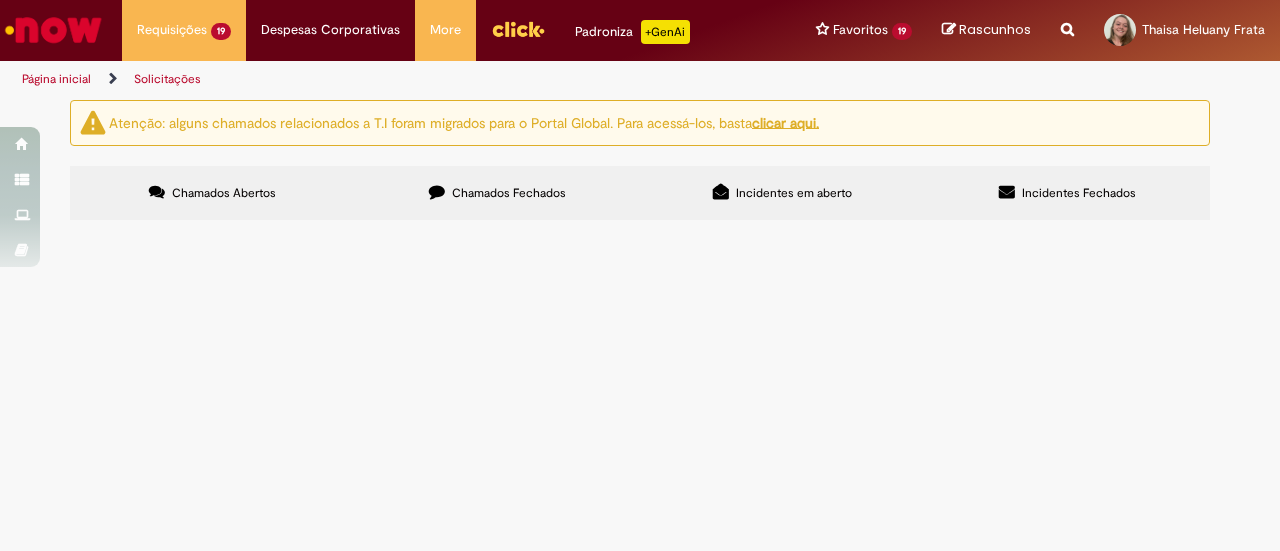 scroll, scrollTop: 570, scrollLeft: 0, axis: vertical 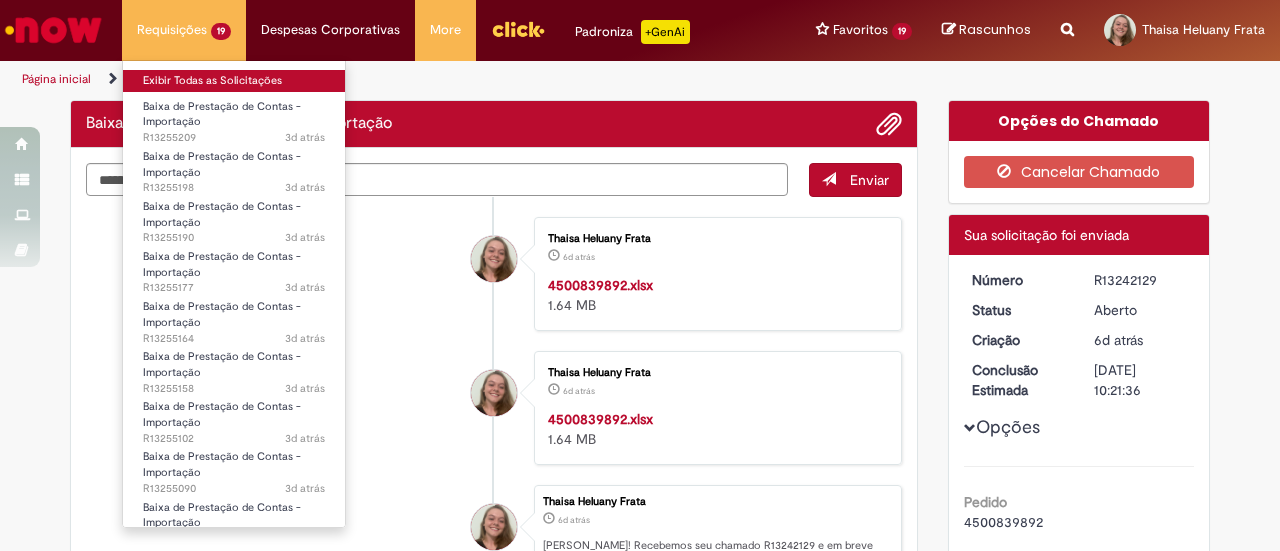 click on "Exibir Todas as Solicitações" at bounding box center [234, 81] 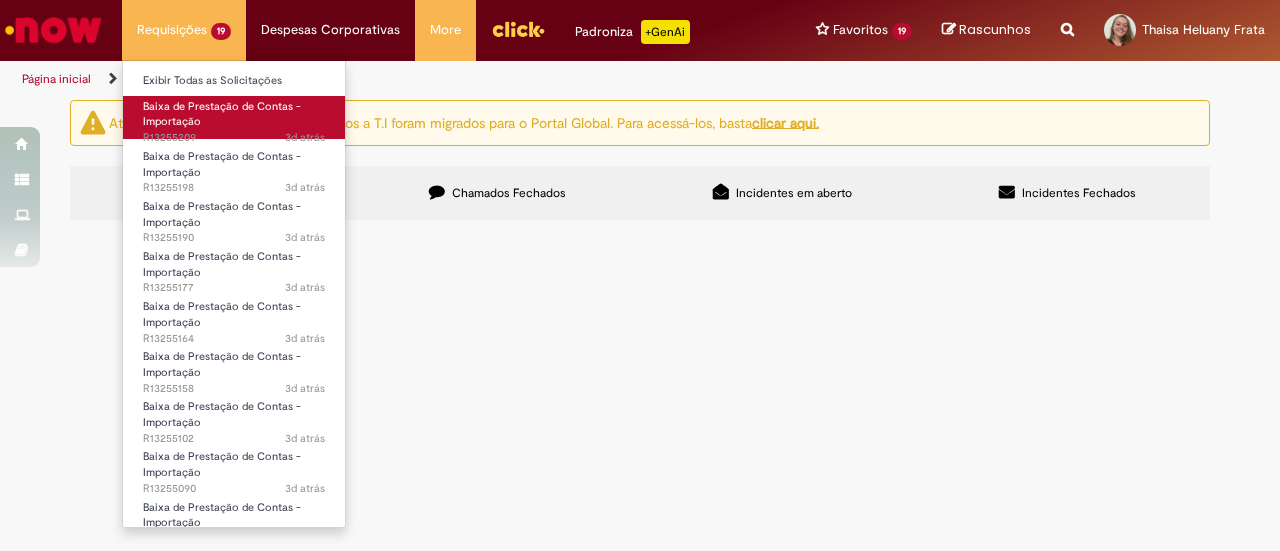click on "Baixa de Prestação de Contas - Importação
3d atrás 3 dias atrás  R13255209" at bounding box center (234, 117) 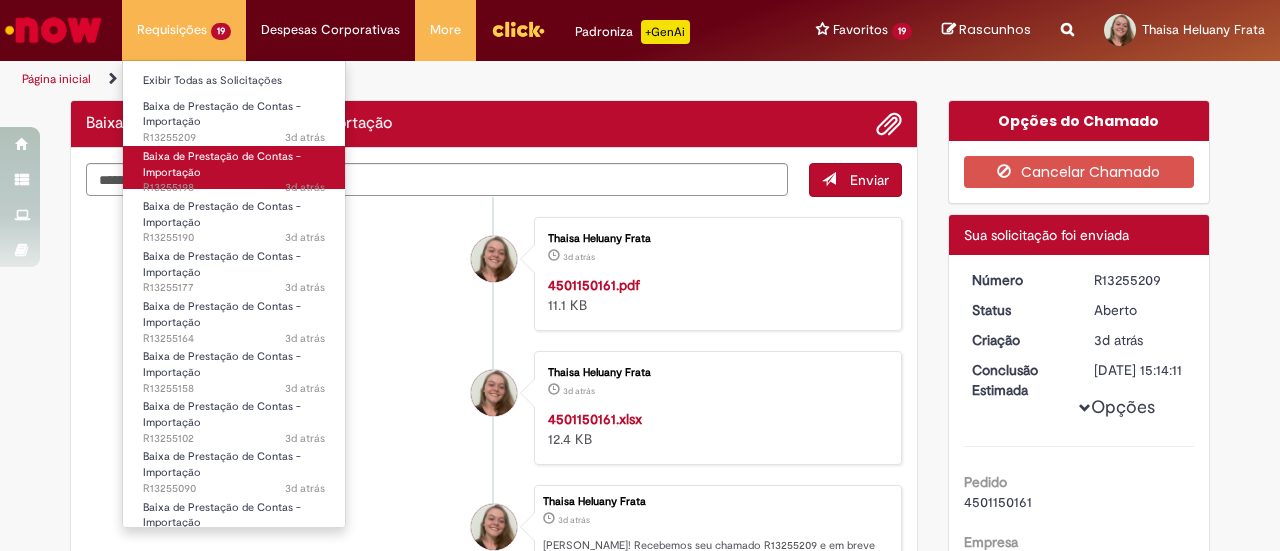 click on "Baixa de Prestação de Contas - Importação" at bounding box center [222, 164] 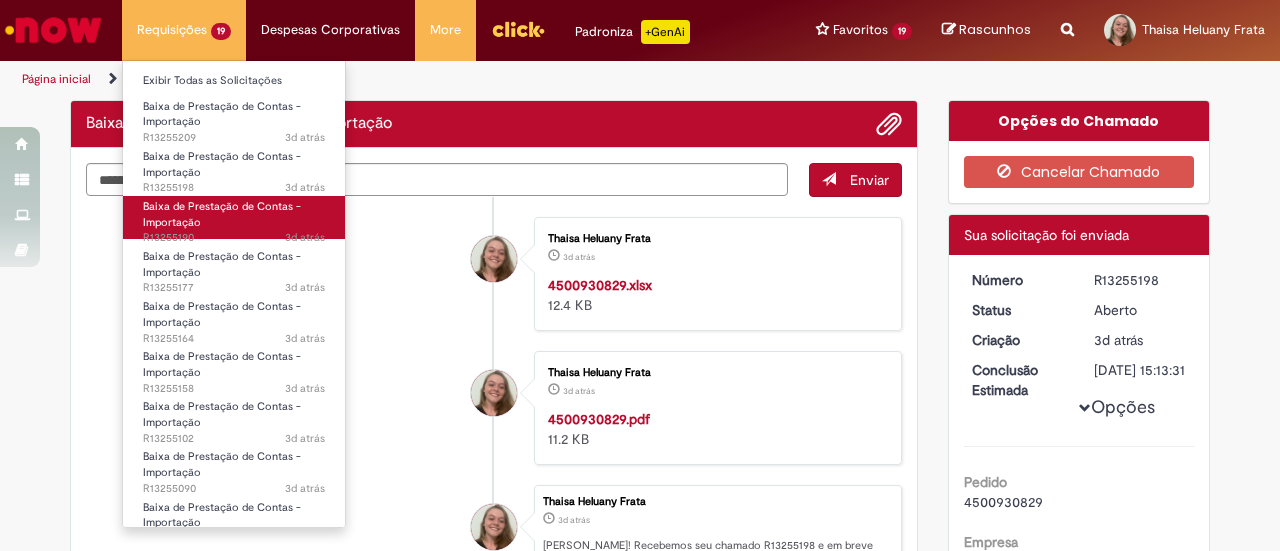 click on "Baixa de Prestação de Contas - Importação" at bounding box center [222, 214] 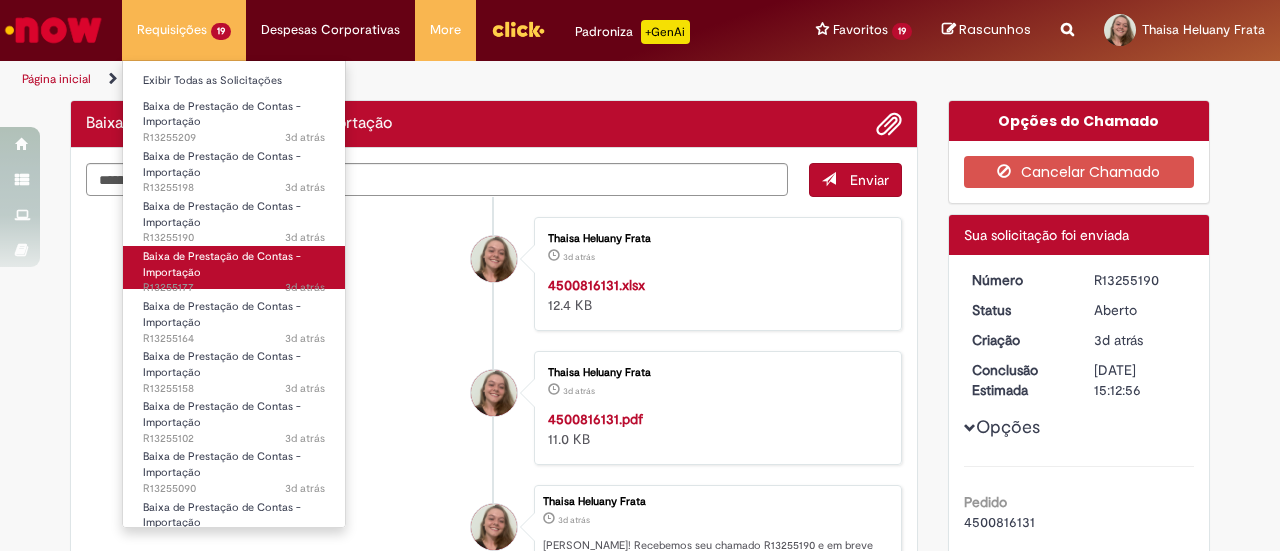 click on "Baixa de Prestação de Contas - Importação" at bounding box center (222, 264) 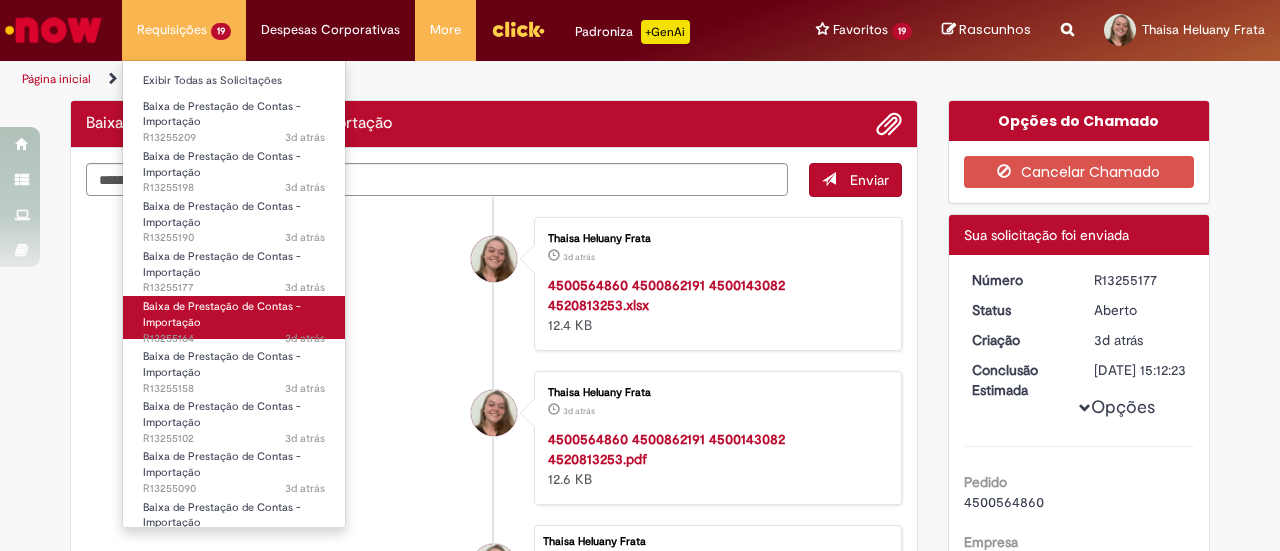 click on "Baixa de Prestação de Contas - Importação" at bounding box center (222, 314) 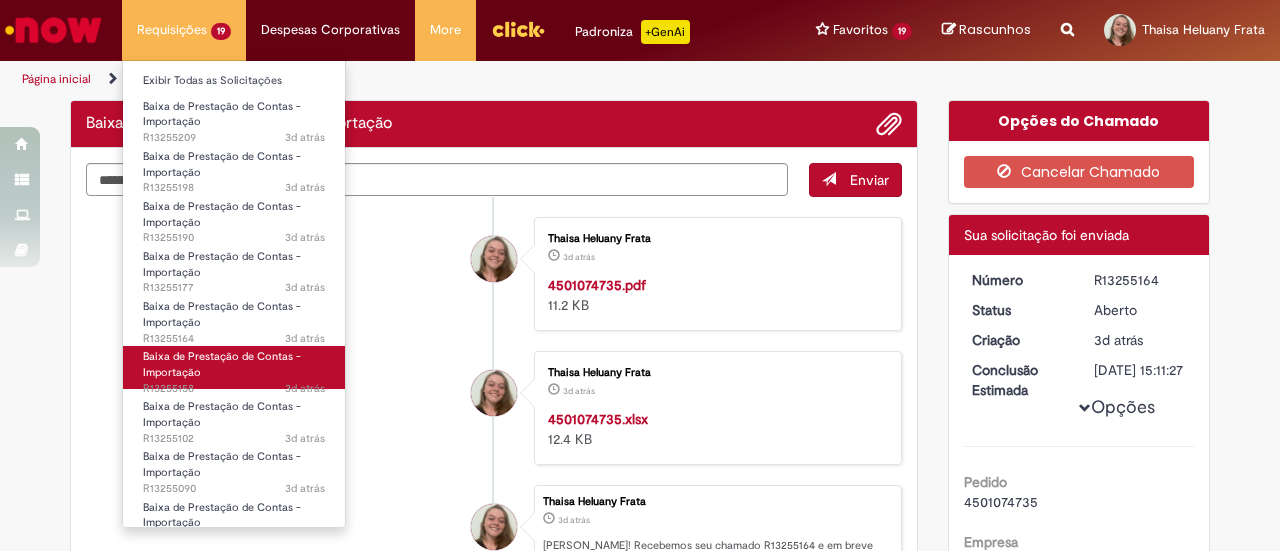 click on "Baixa de Prestação de Contas - Importação
3d atrás 3 dias atrás  R13255158" at bounding box center (234, 367) 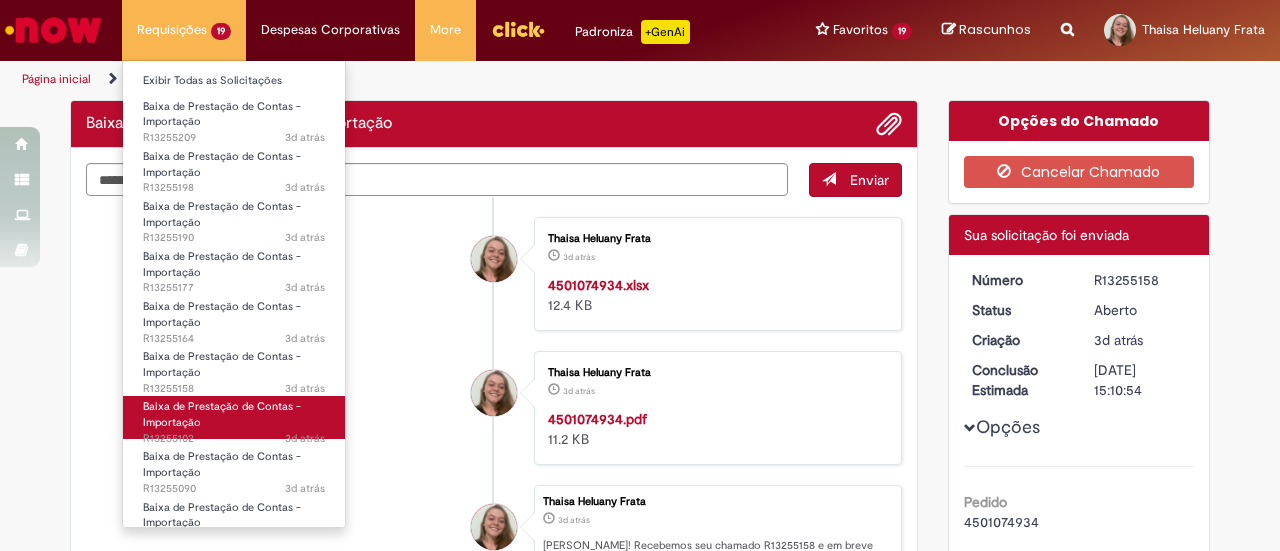 click on "Baixa de Prestação de Contas - Importação" at bounding box center (222, 414) 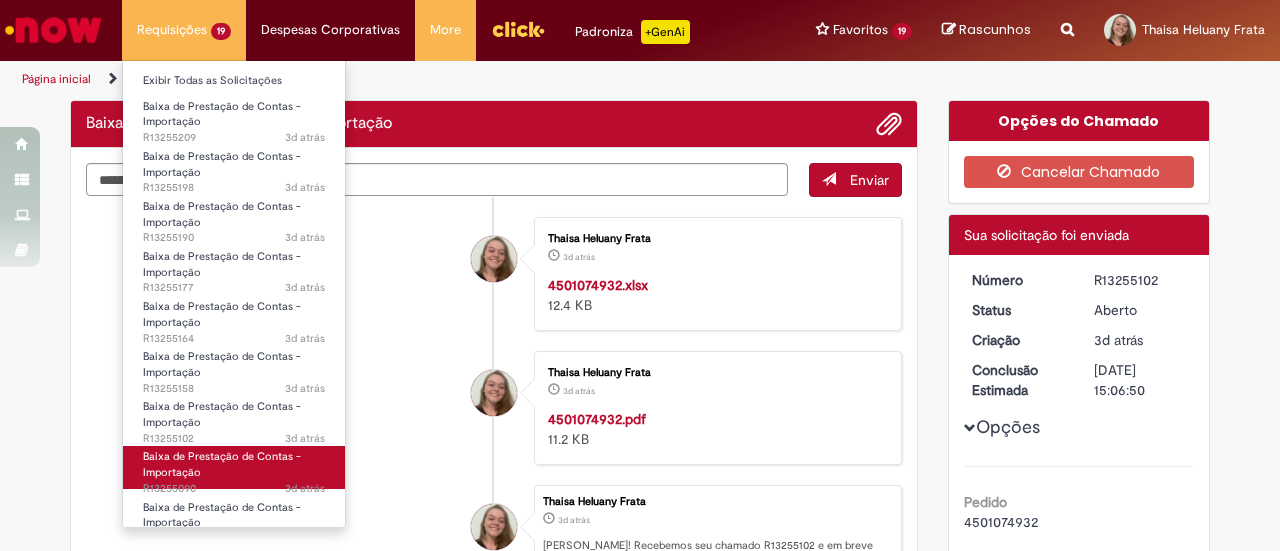 click on "Baixa de Prestação de Contas - Importação" at bounding box center [222, 464] 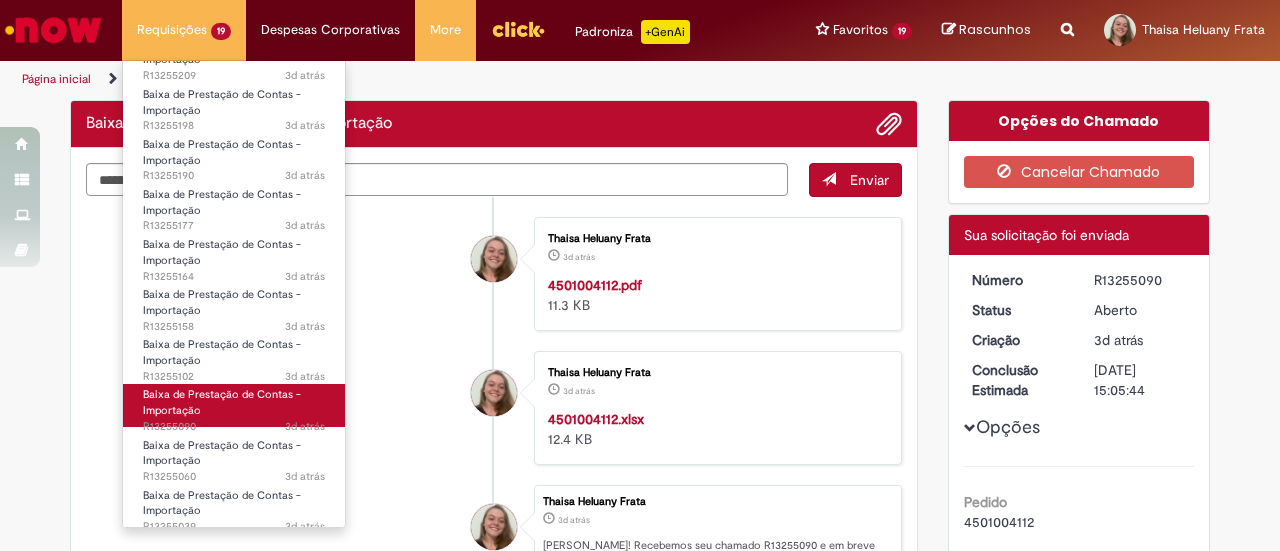 scroll, scrollTop: 67, scrollLeft: 0, axis: vertical 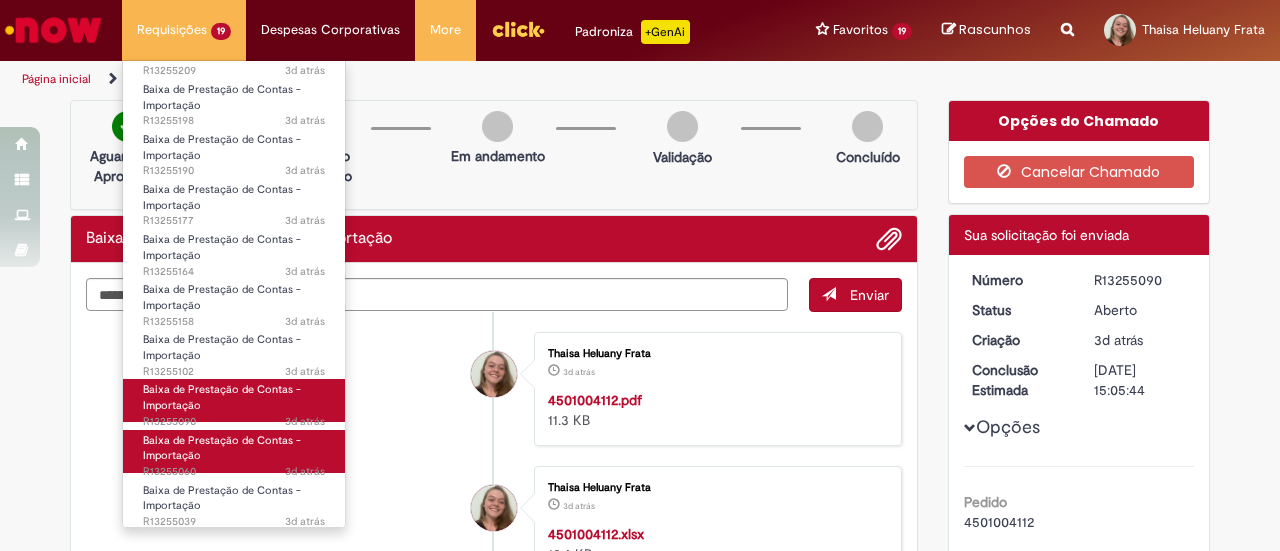 click on "Baixa de Prestação de Contas - Importação
3d atrás 3 dias atrás  R13255060" at bounding box center [234, 451] 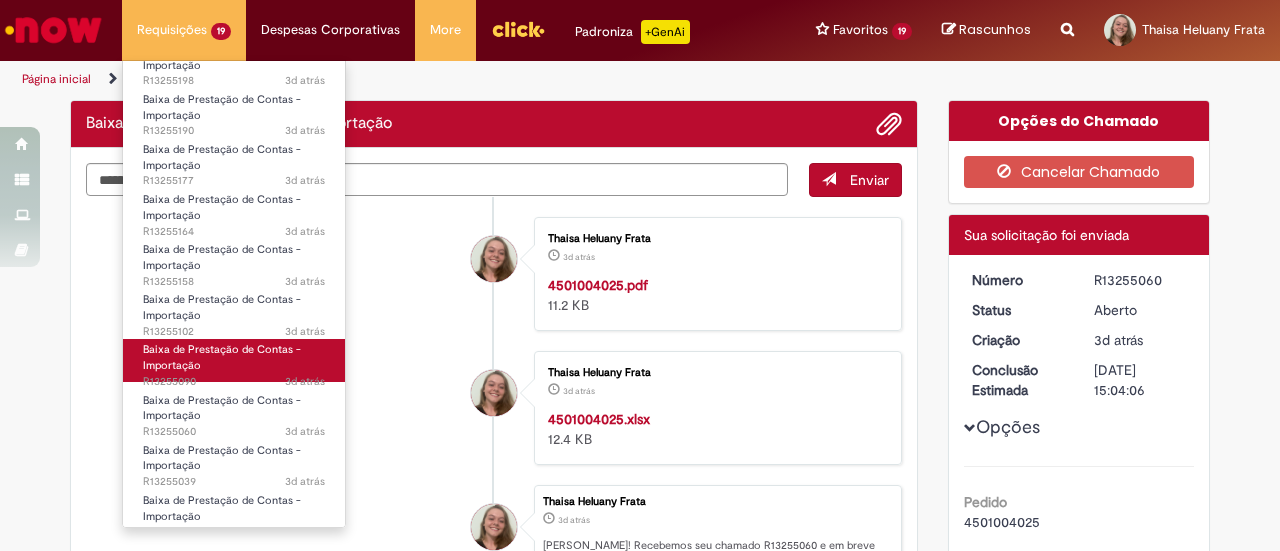 scroll, scrollTop: 114, scrollLeft: 0, axis: vertical 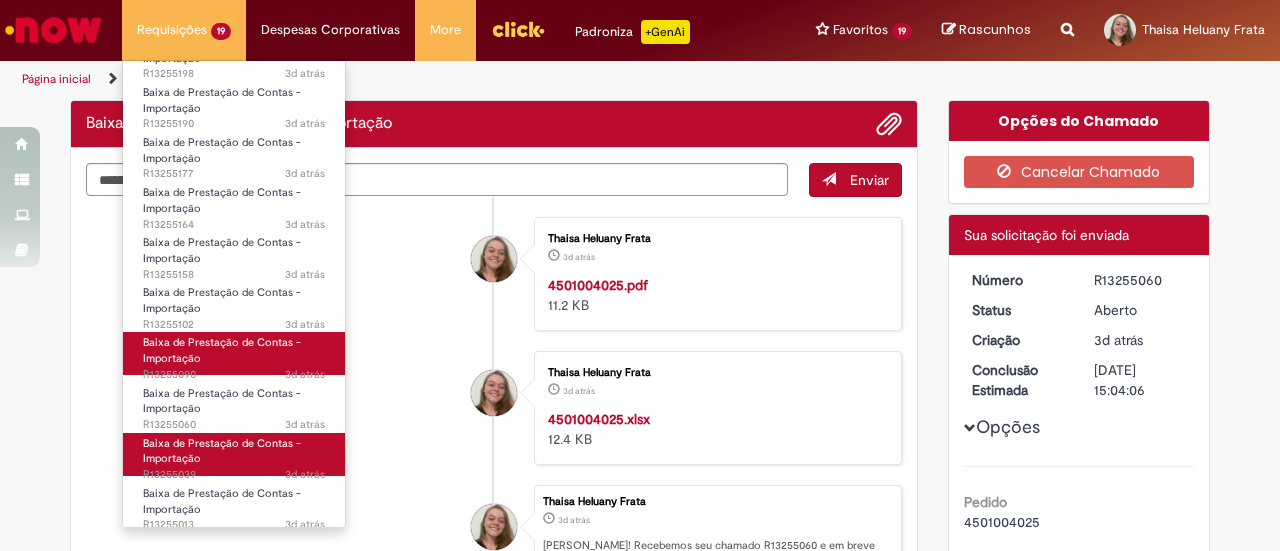click on "Baixa de Prestação de Contas - Importação
3d atrás 3 dias atrás  R13255039" at bounding box center (234, 454) 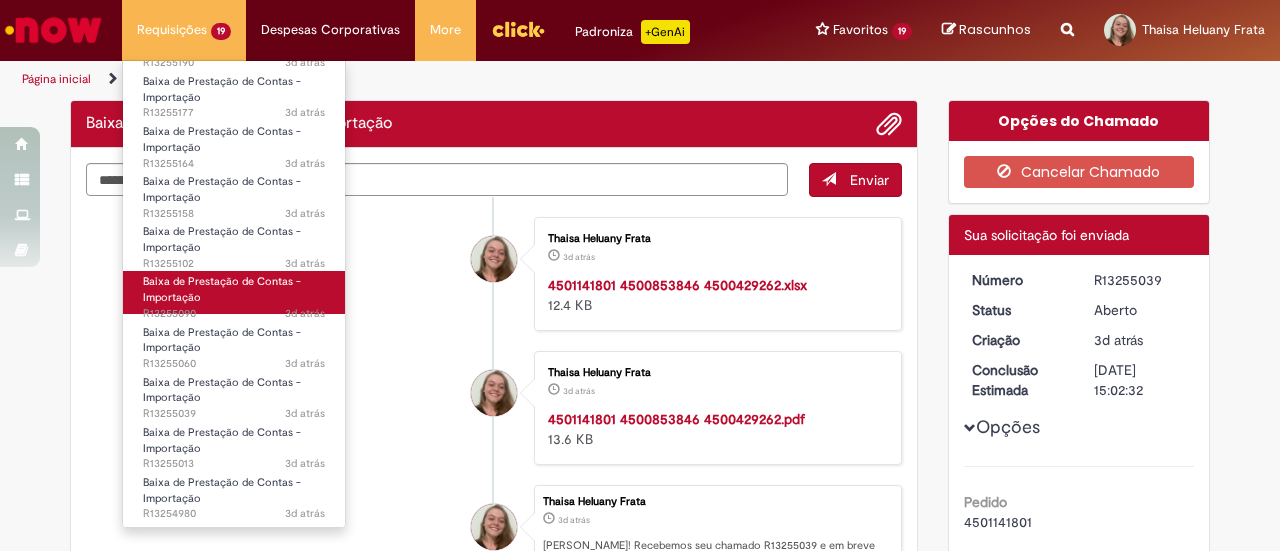 scroll, scrollTop: 176, scrollLeft: 0, axis: vertical 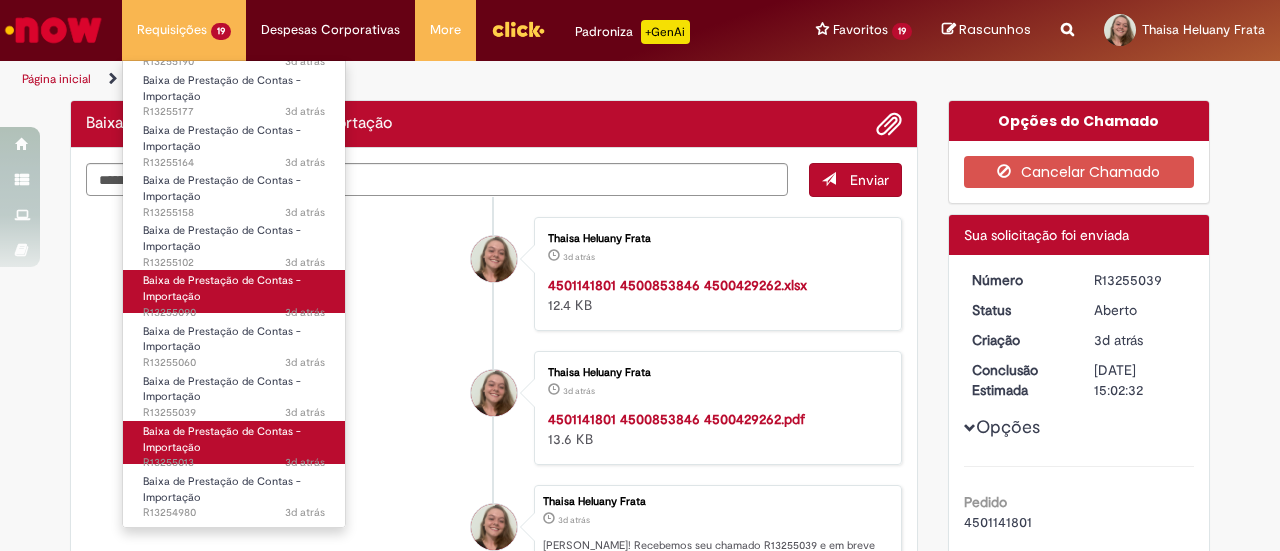 click on "3d atrás 3 dias atrás  R13255013" at bounding box center (234, 463) 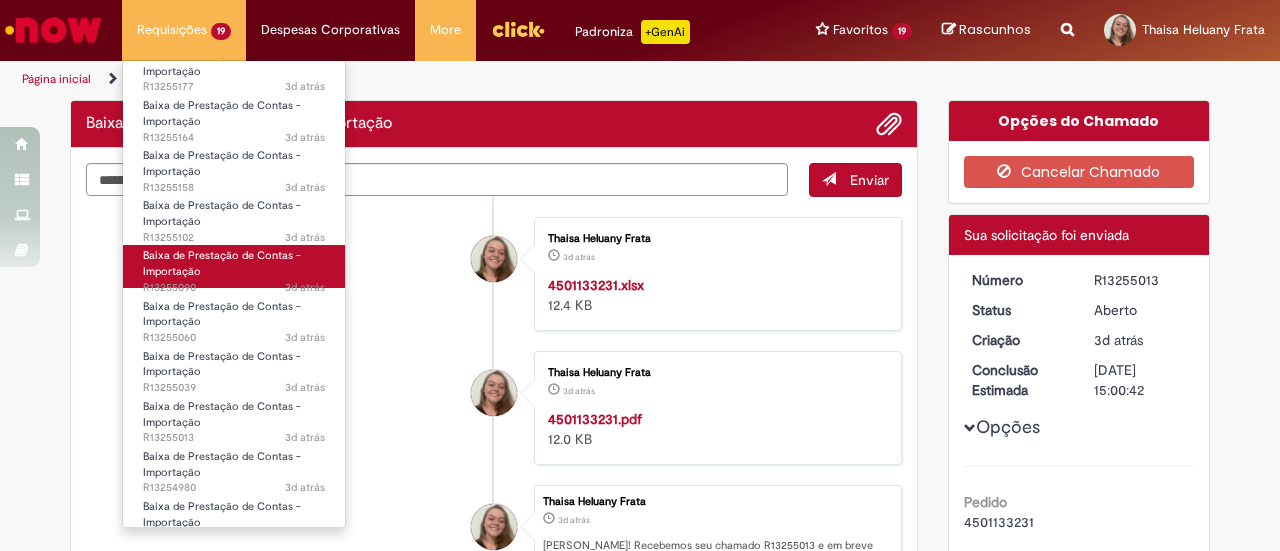 scroll, scrollTop: 202, scrollLeft: 0, axis: vertical 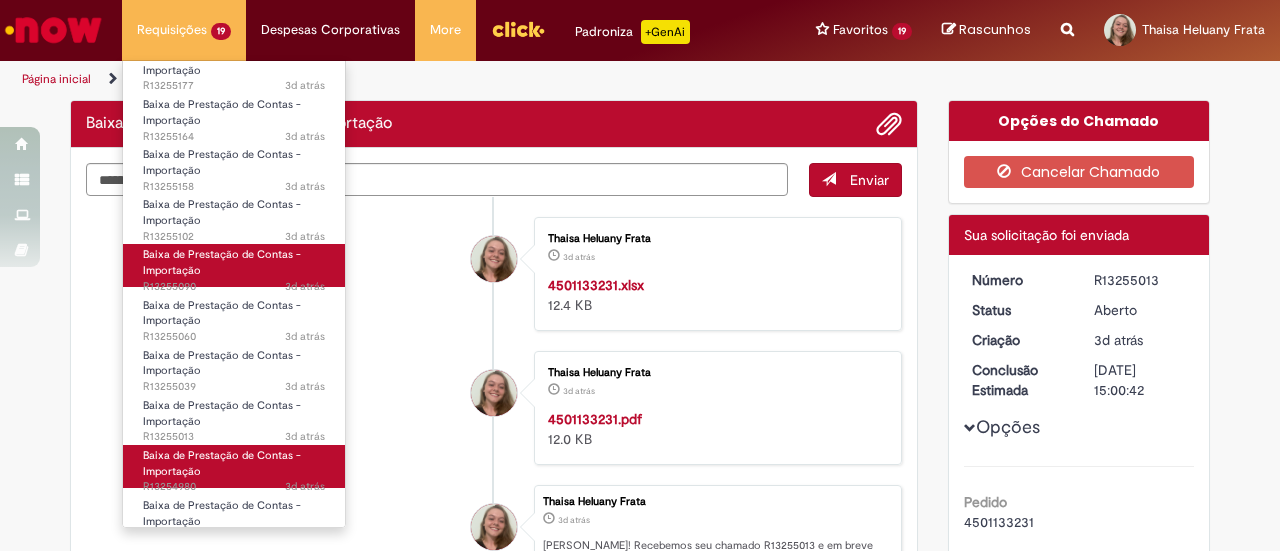 click on "Baixa de Prestação de Contas - Importação" at bounding box center (222, 463) 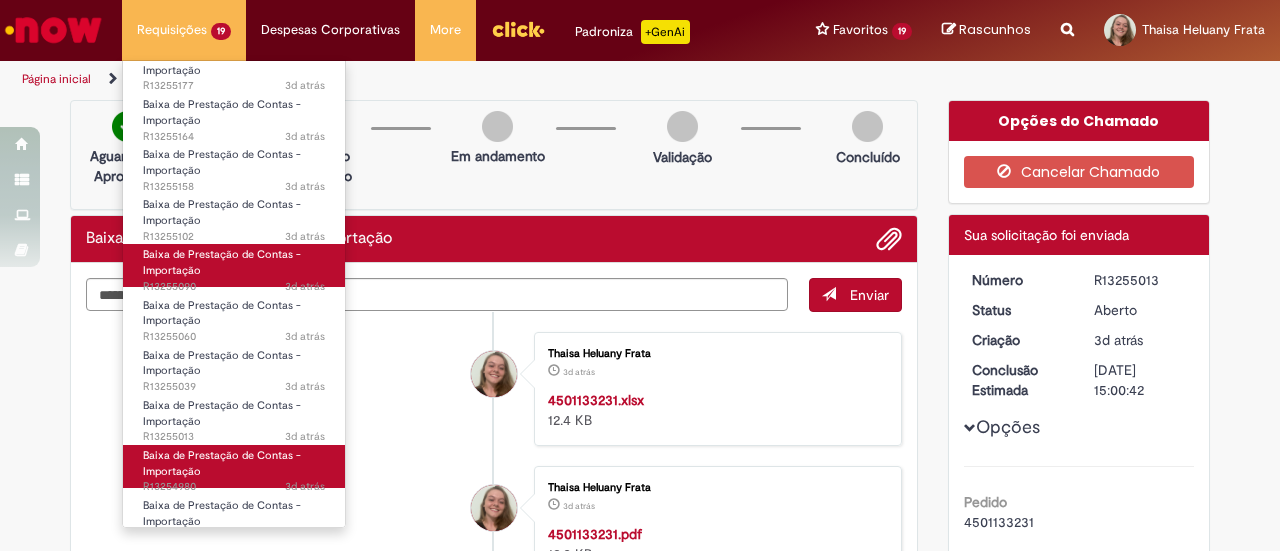 click on "Baixa de Prestação de Contas - Importação" at bounding box center (222, 463) 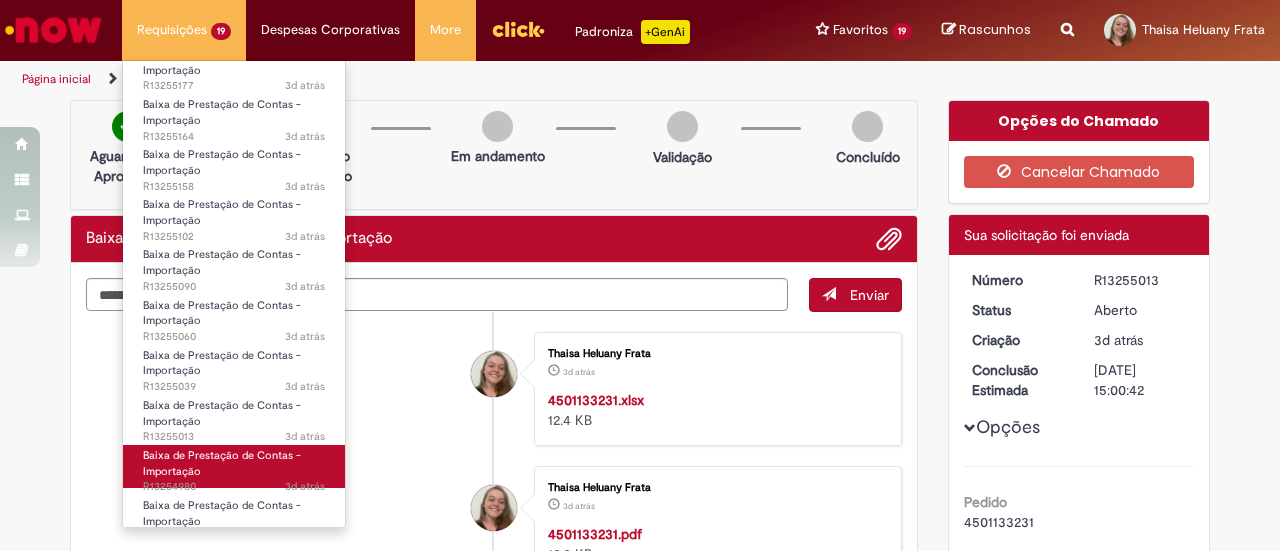 click on "Baixa de Prestação de Contas - Importação
3d atrás 3 dias atrás  R13254980" at bounding box center (234, 466) 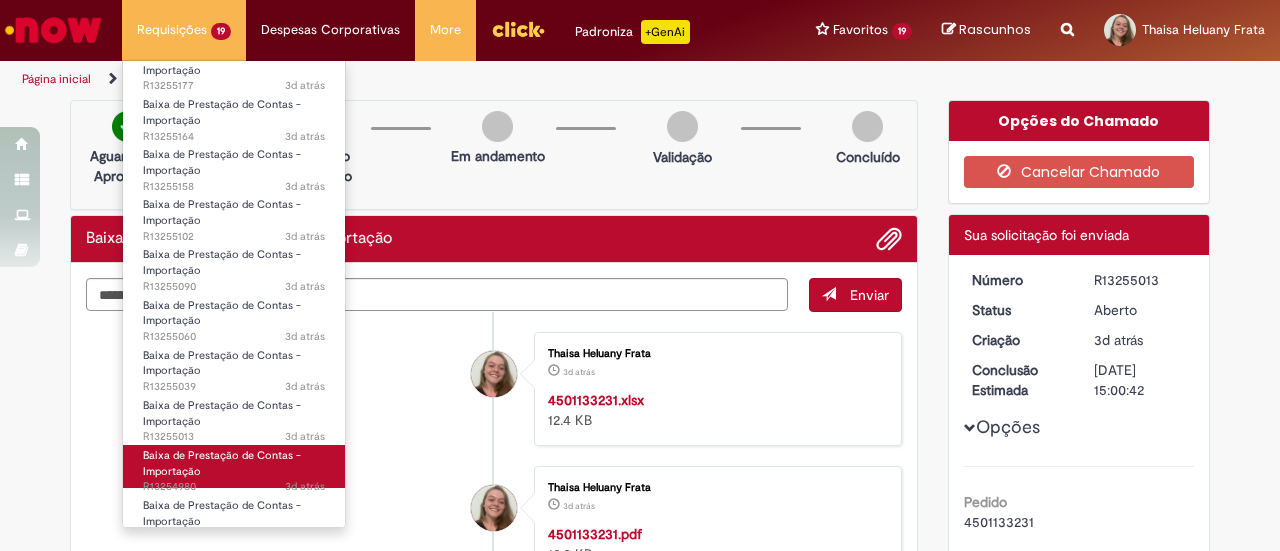 click on "Baixa de Prestação de Contas - Importação" at bounding box center [222, 463] 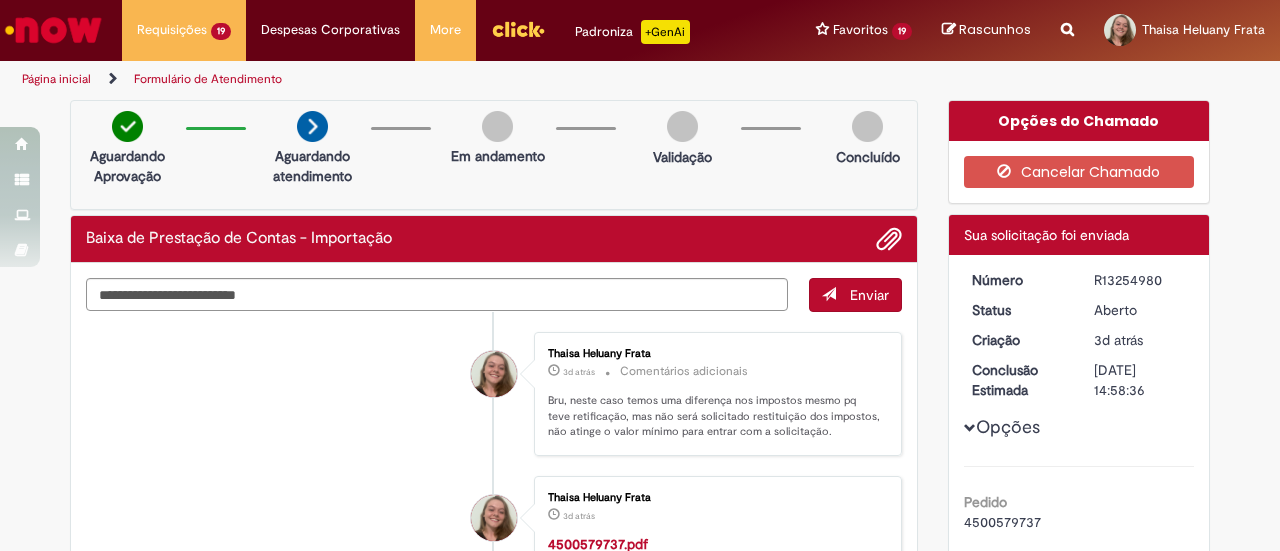 click on "Thaisa Heluany Frata
3d atrás 3 dias atrás     Comentários adicionais
Bru, neste caso temos uma diferença nos impostos mesmo pq teve retificação, mas não será solicitado restituição dos impostos, não atinge o valor mínimo para entrar com a solicitação." at bounding box center [494, 394] 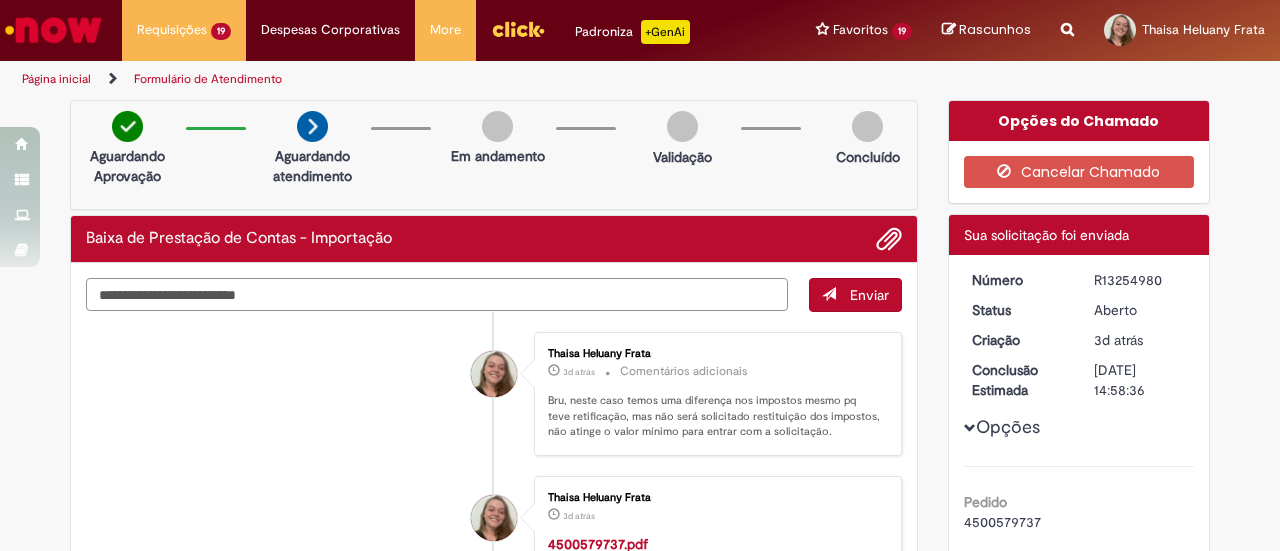 click at bounding box center (437, 294) 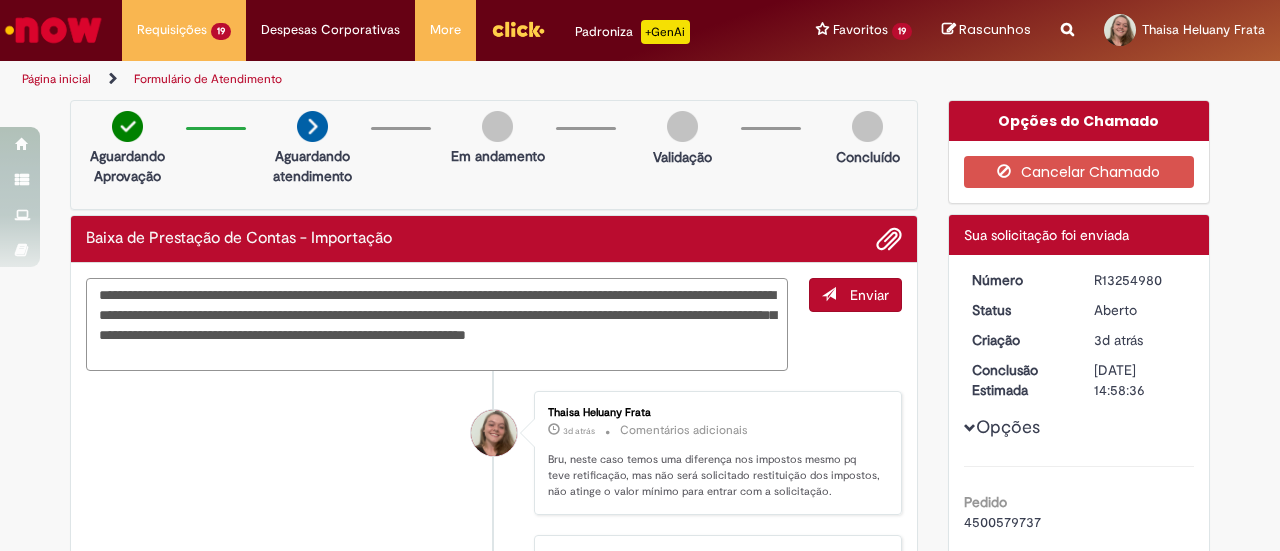type on "**********" 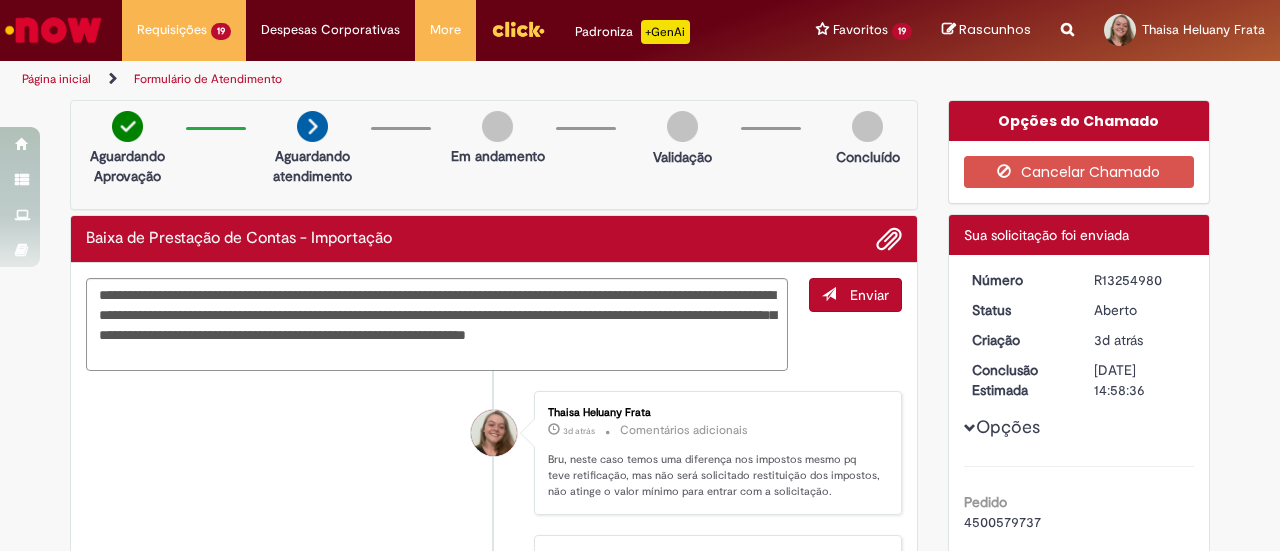 click on "4500579737" at bounding box center (1002, 522) 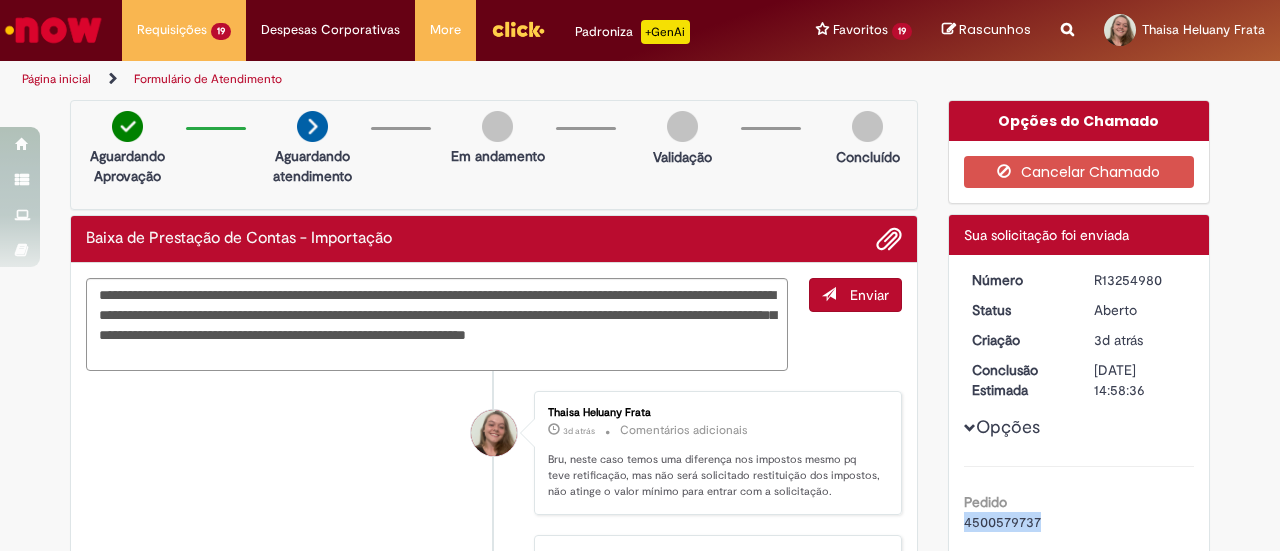click on "4500579737" at bounding box center [1002, 522] 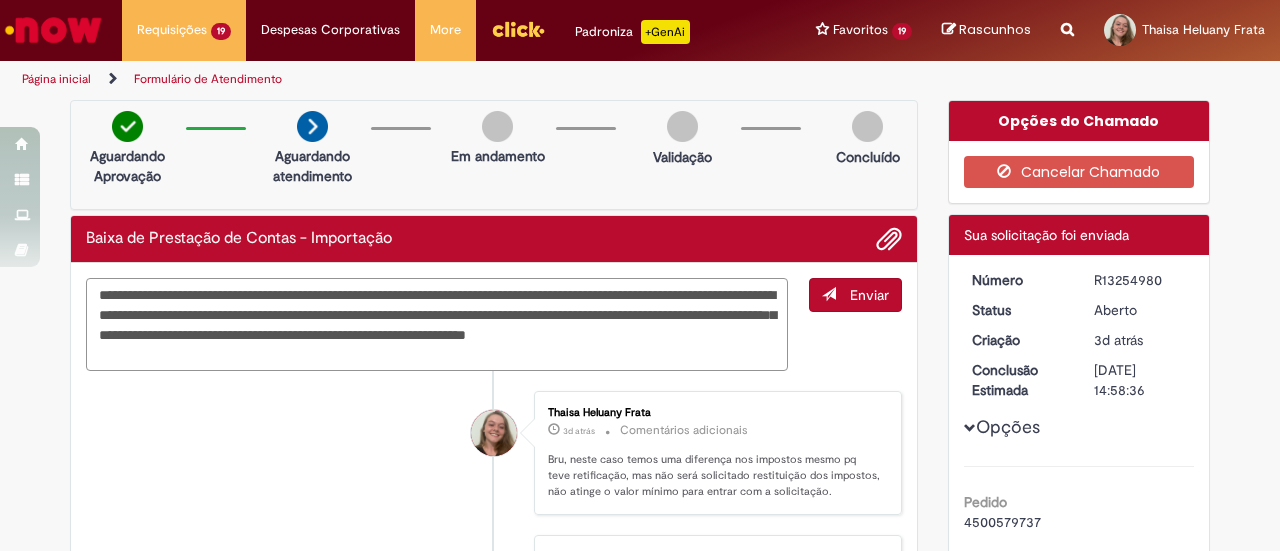 drag, startPoint x: 714, startPoint y: 362, endPoint x: 84, endPoint y: 281, distance: 635.1858 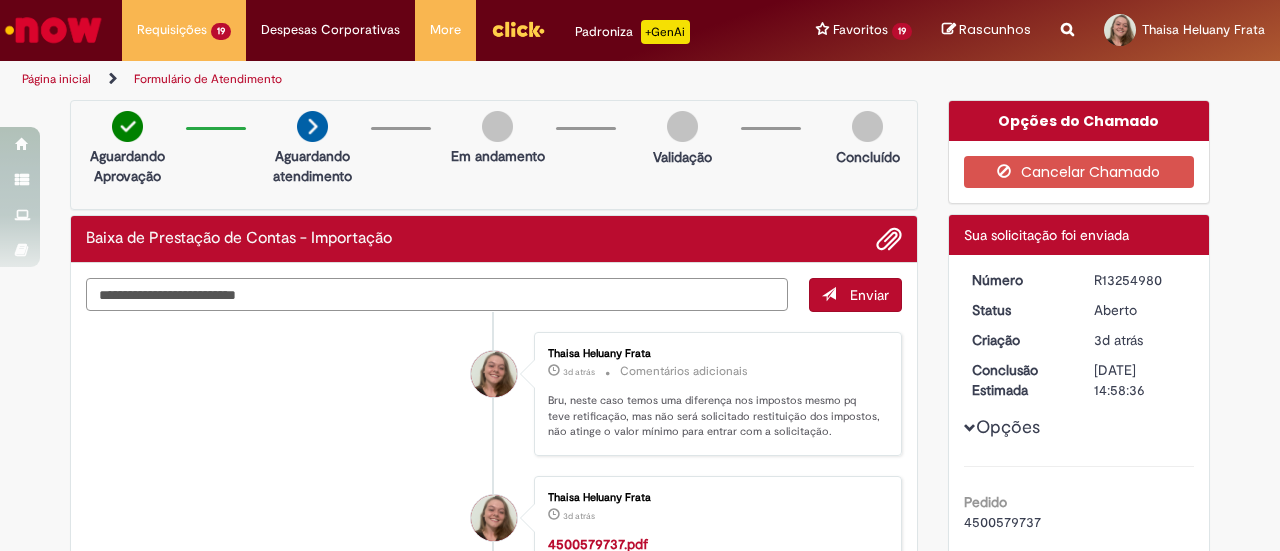 type 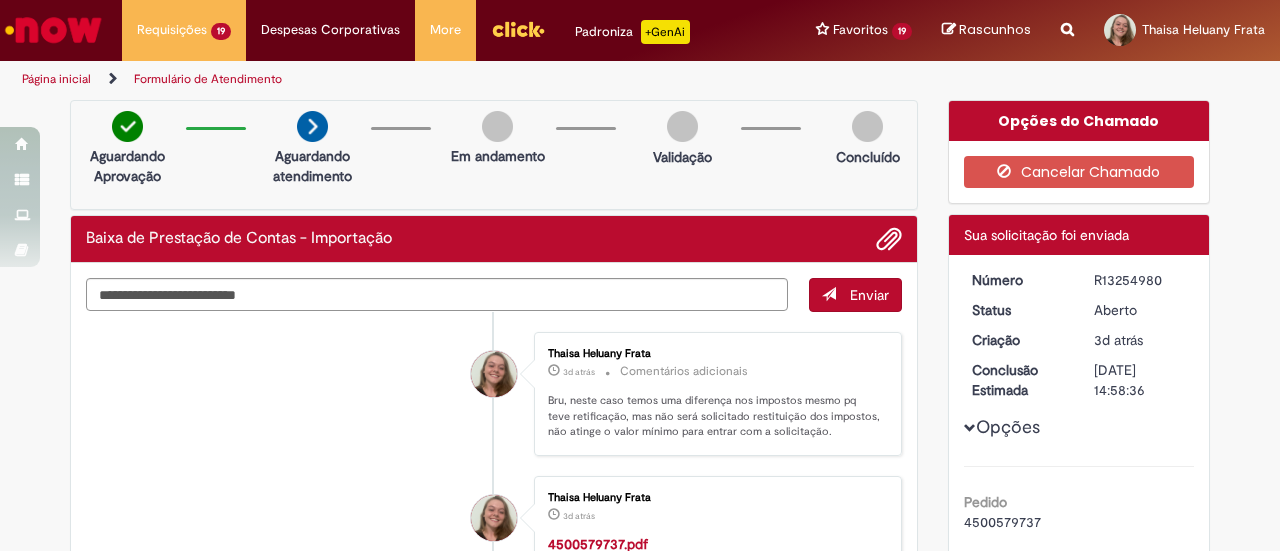 click at bounding box center (53, 30) 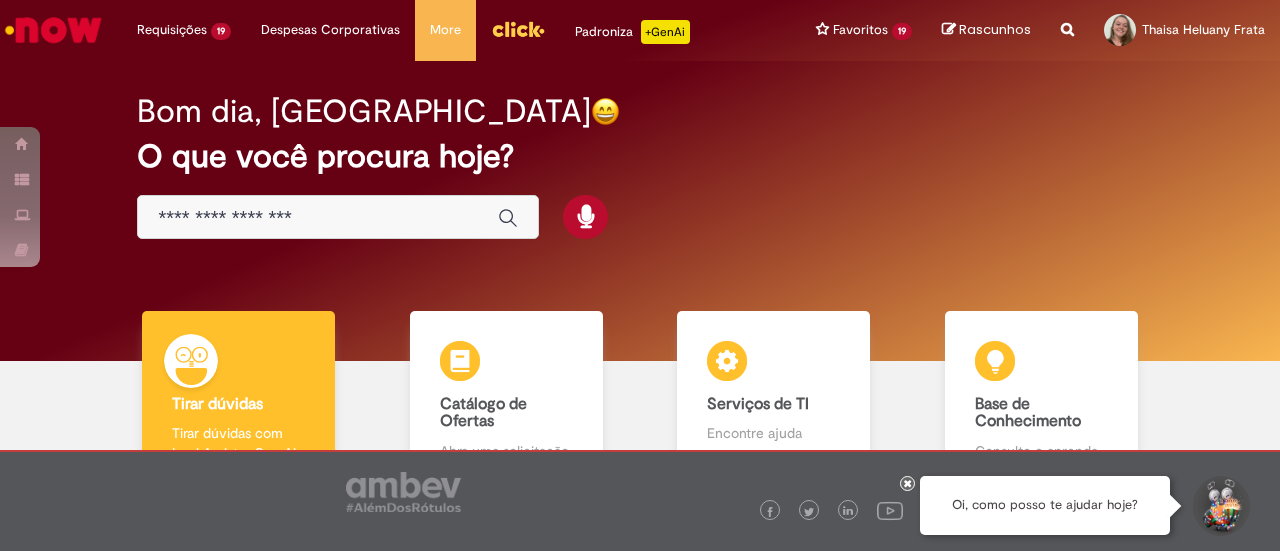 scroll, scrollTop: 0, scrollLeft: 0, axis: both 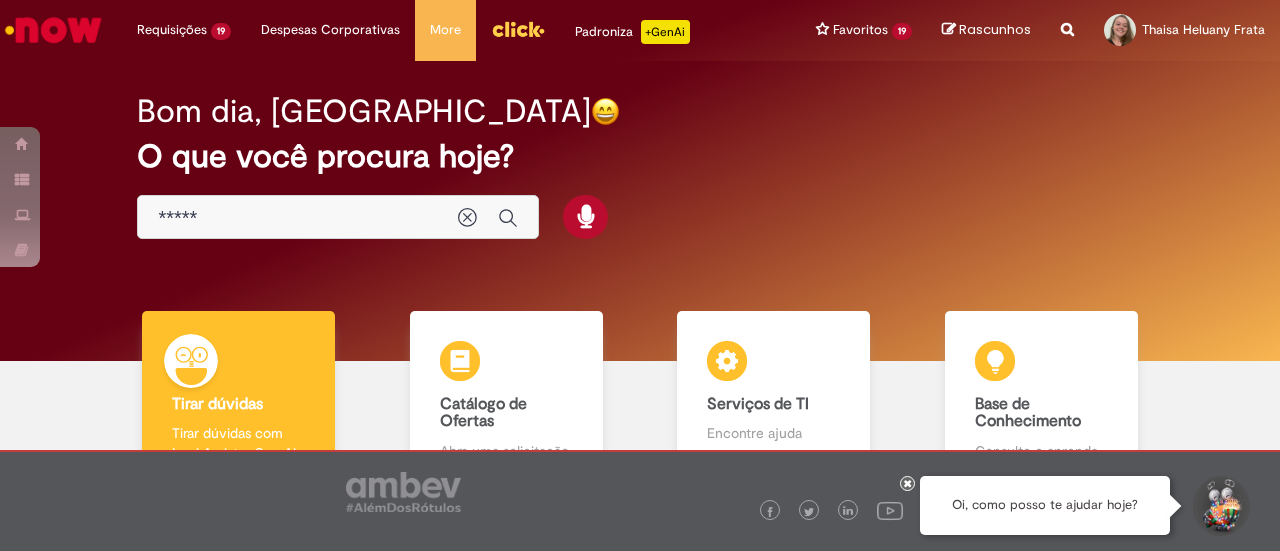 type on "*****" 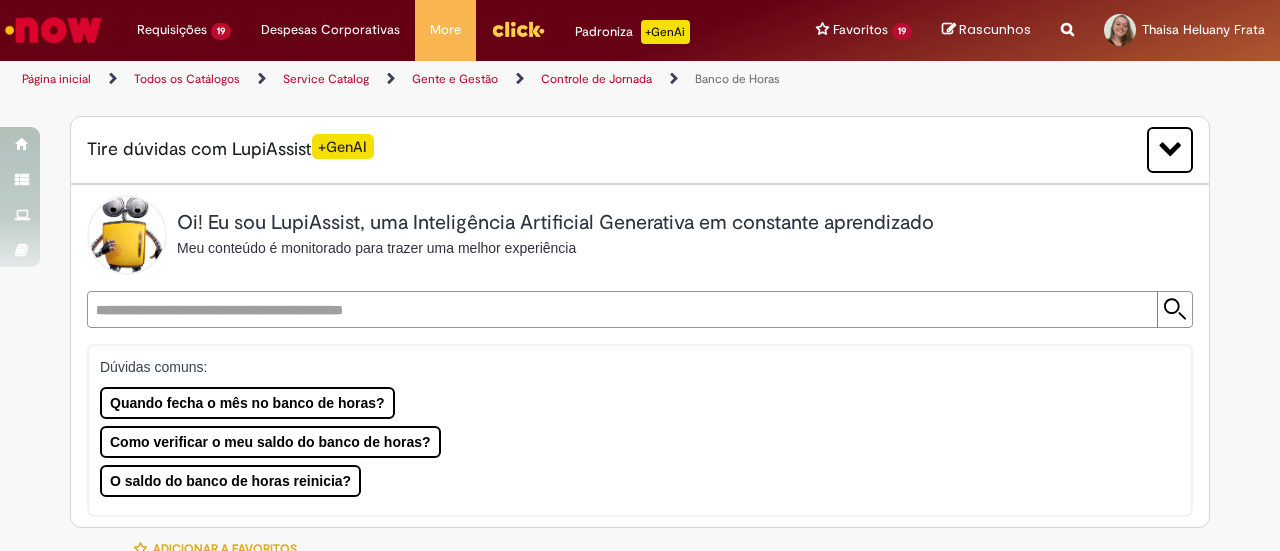 type on "********" 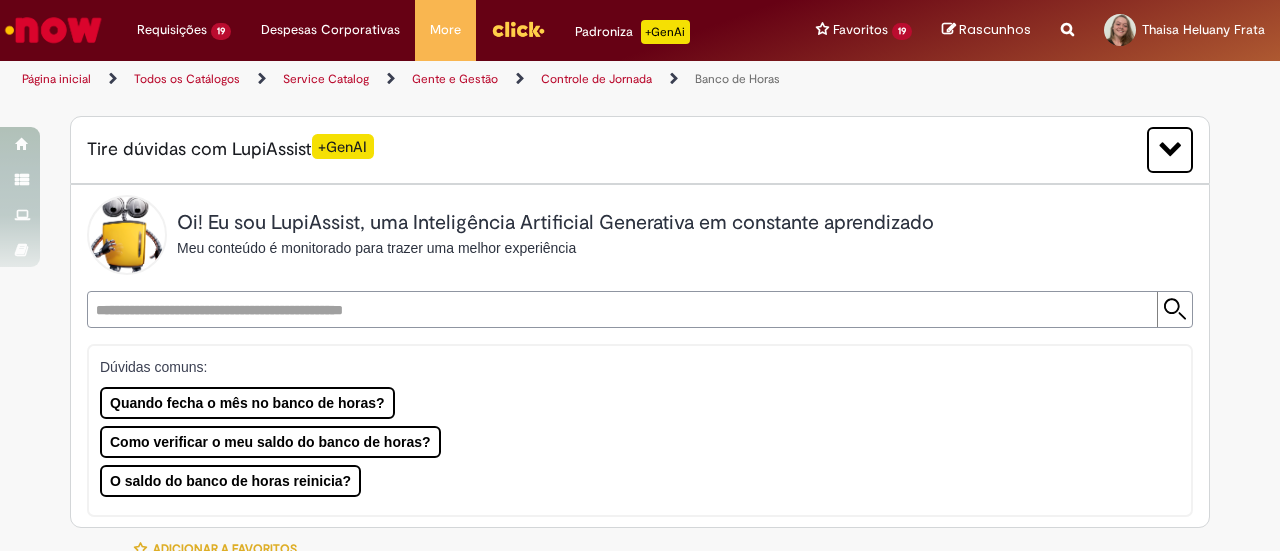 type on "**********" 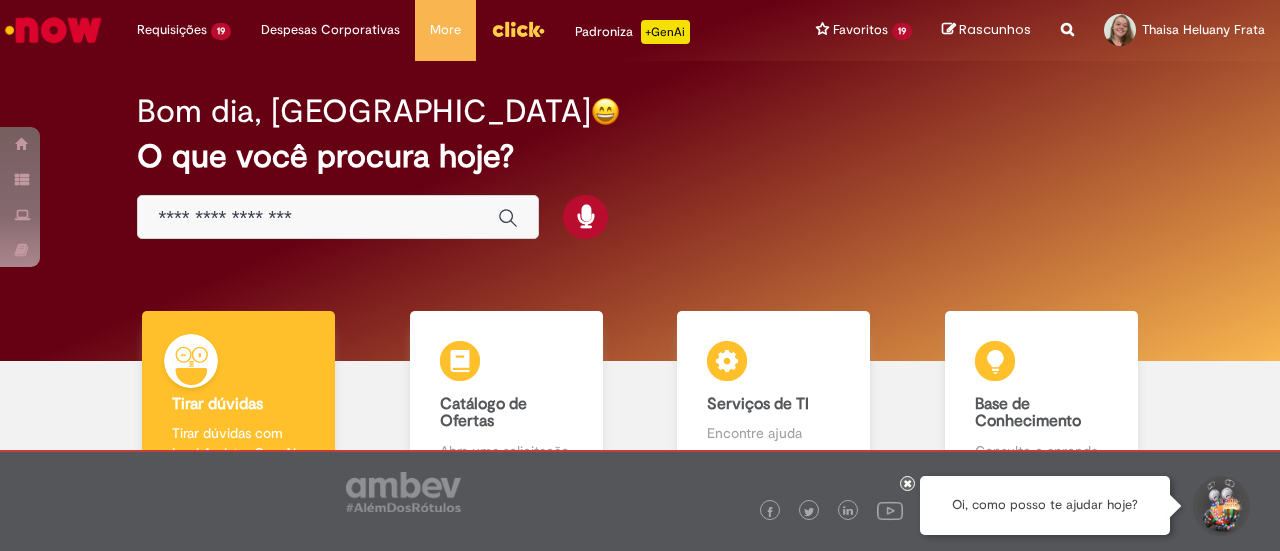 scroll, scrollTop: 0, scrollLeft: 0, axis: both 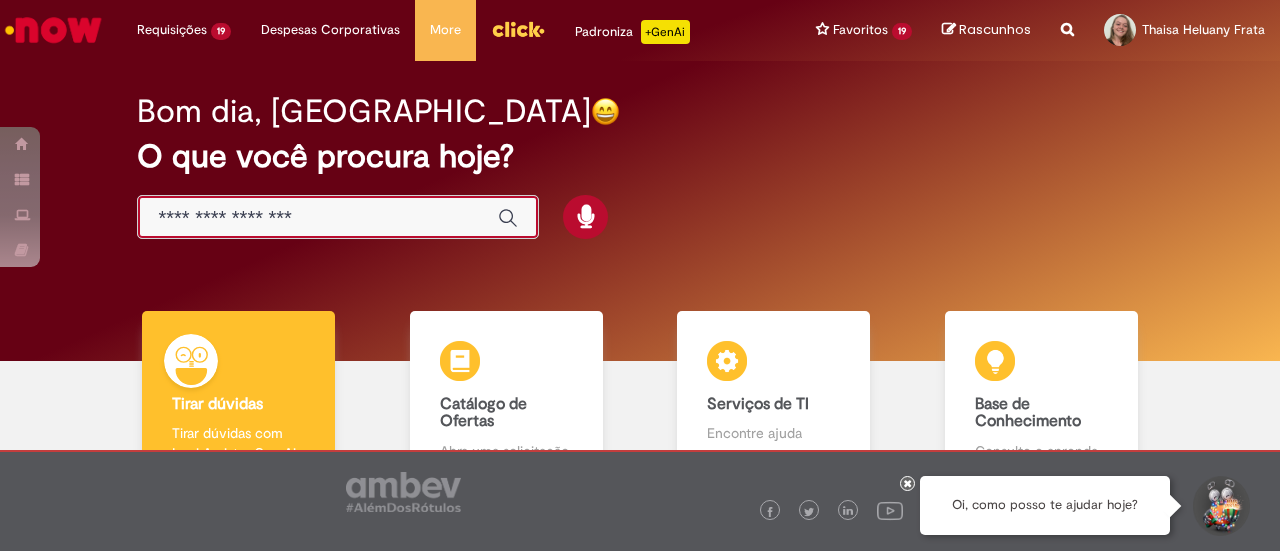 click at bounding box center [318, 218] 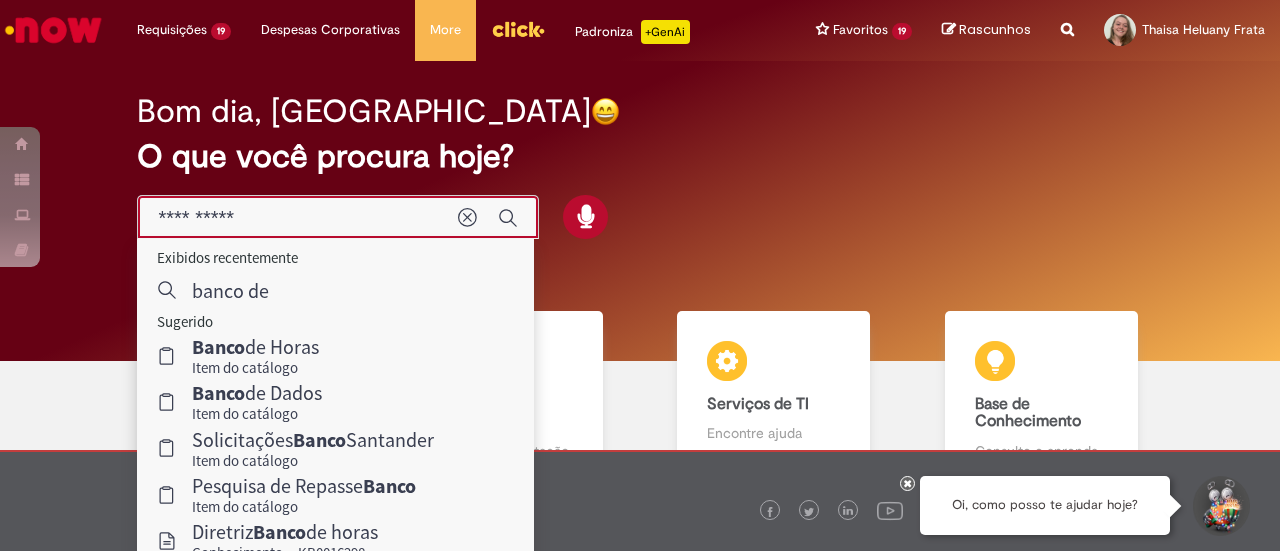 type on "**********" 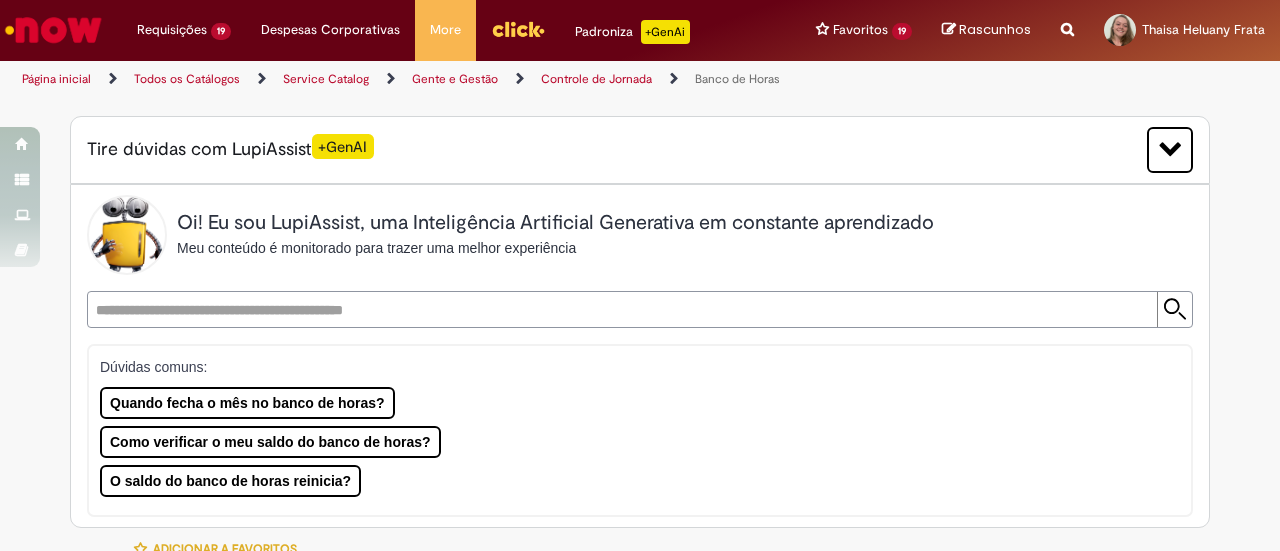 type on "********" 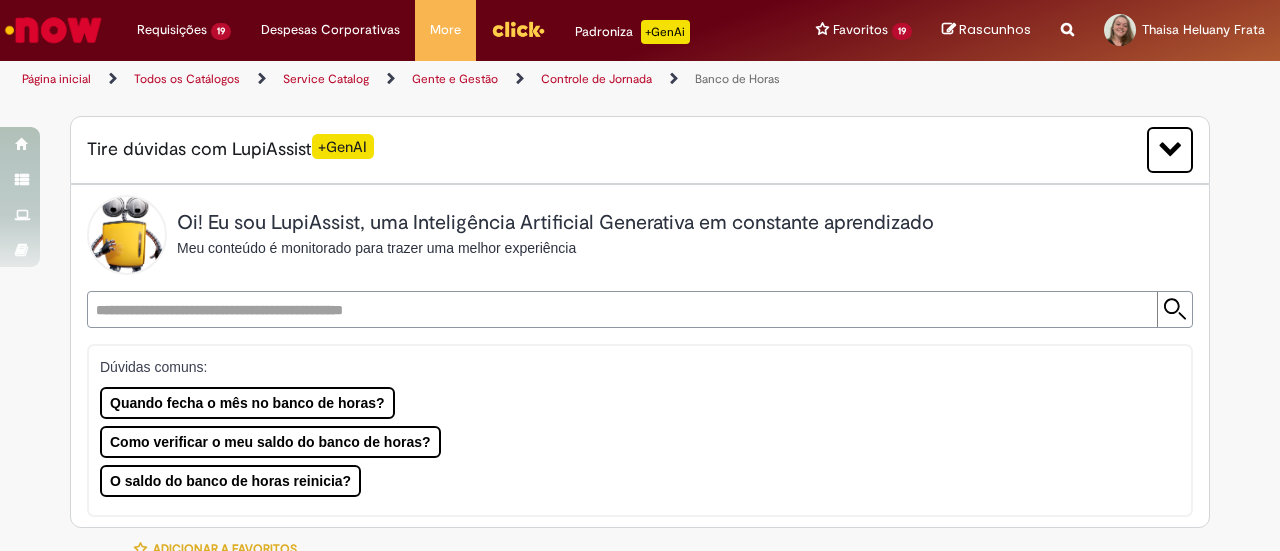 type on "**********" 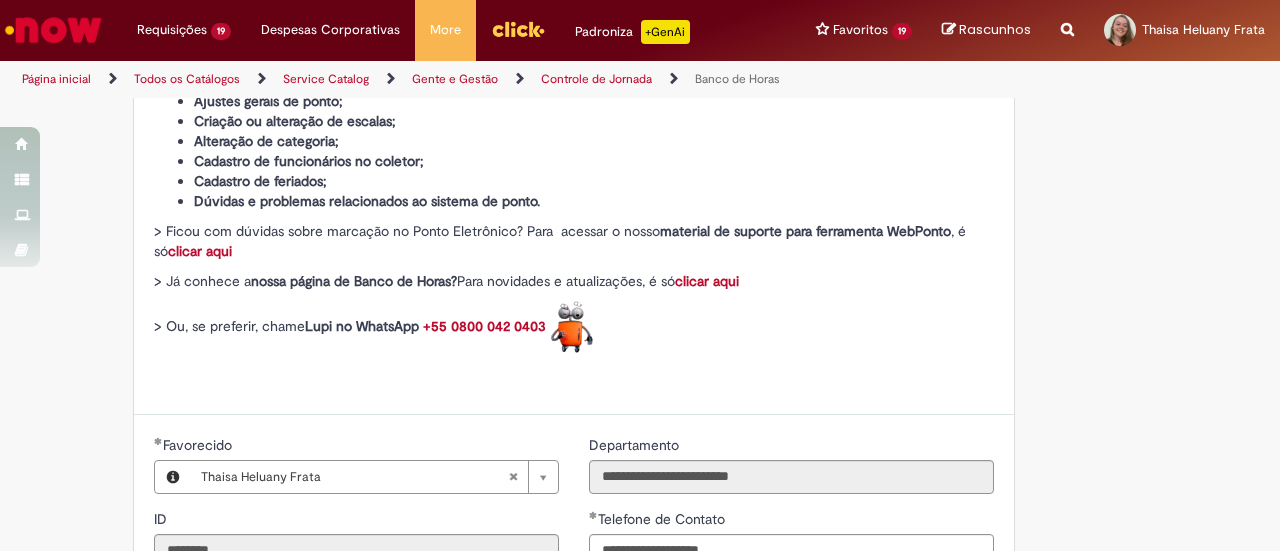type on "**********" 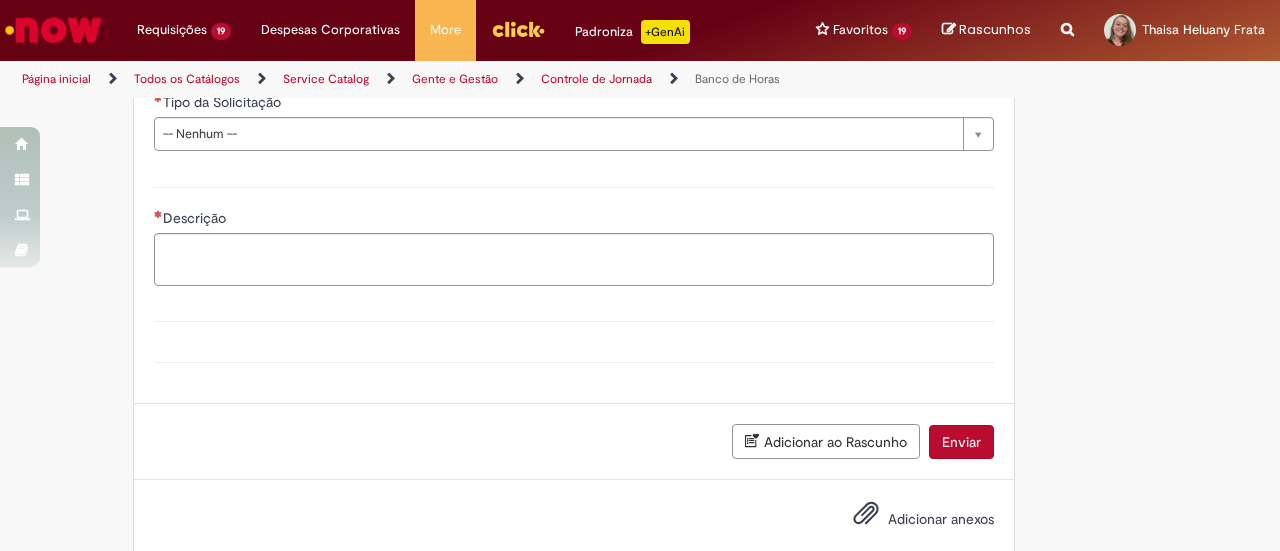 scroll, scrollTop: 1404, scrollLeft: 0, axis: vertical 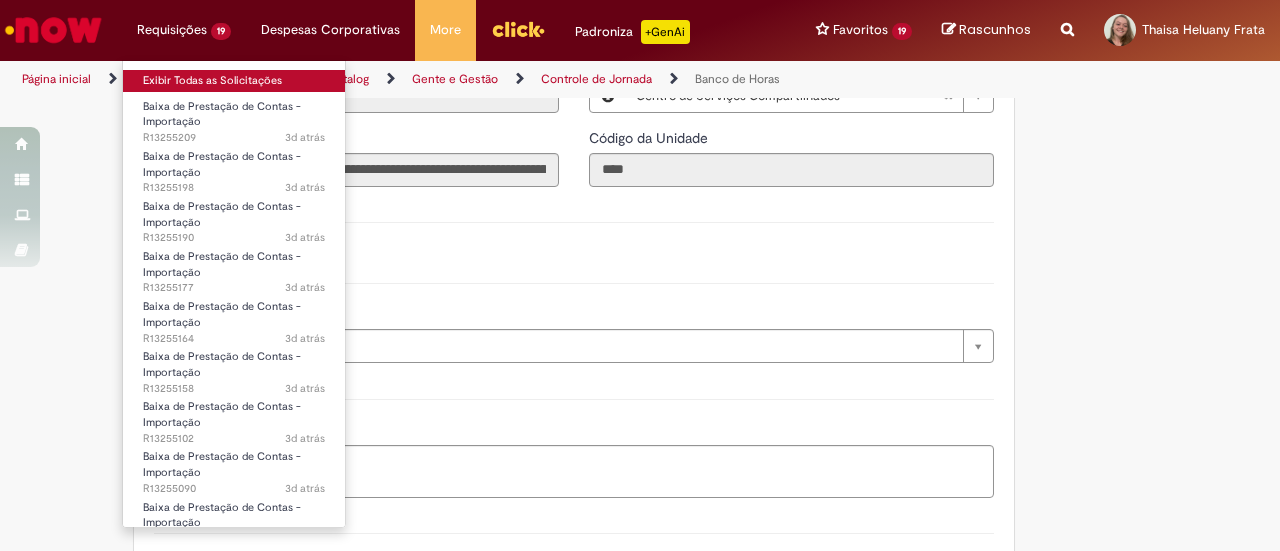 click on "Exibir Todas as Solicitações" at bounding box center [234, 81] 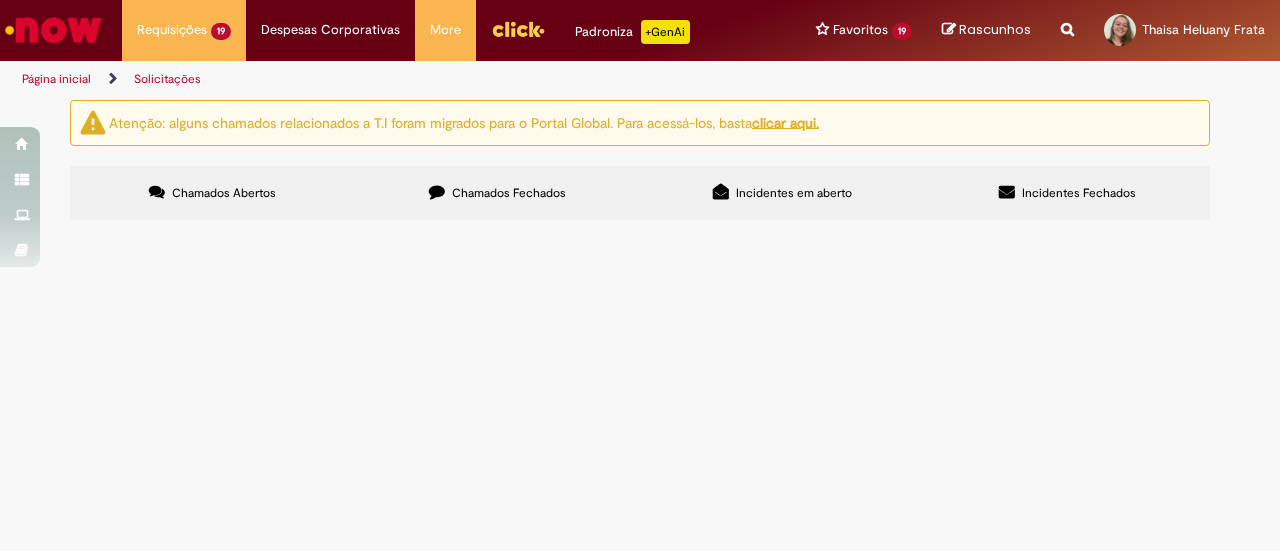 scroll, scrollTop: 0, scrollLeft: 0, axis: both 